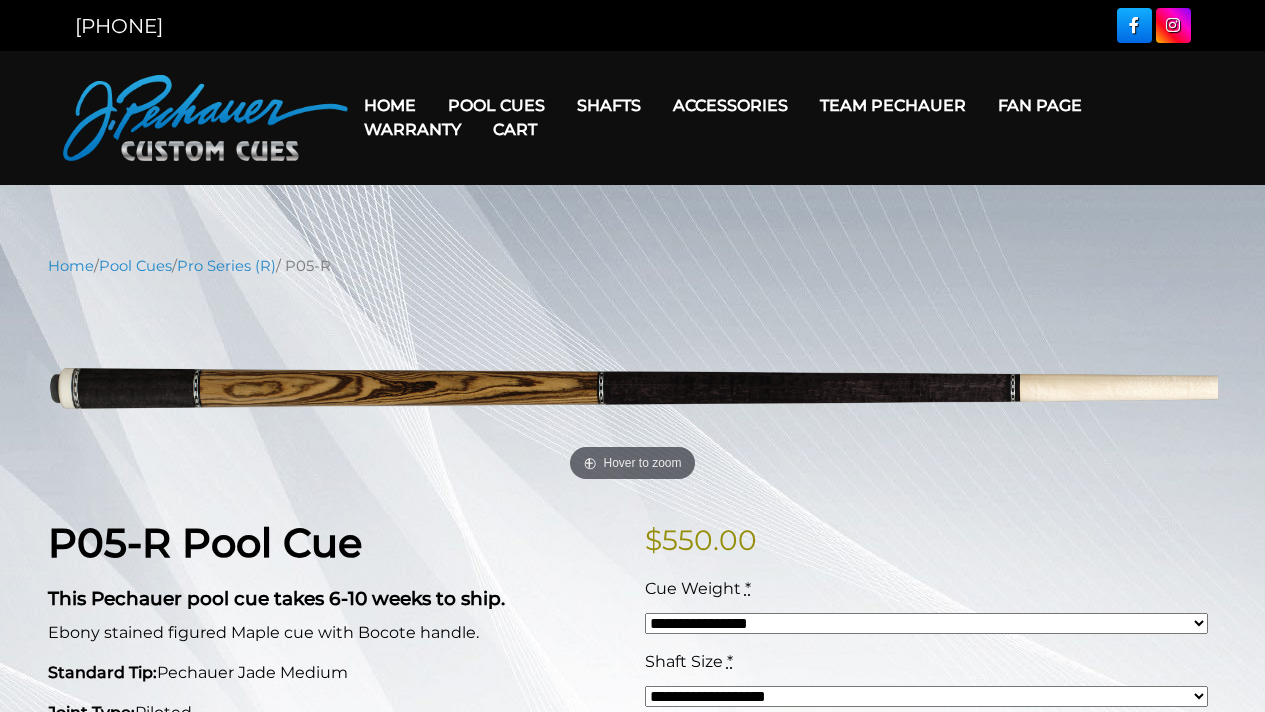 scroll, scrollTop: 0, scrollLeft: 0, axis: both 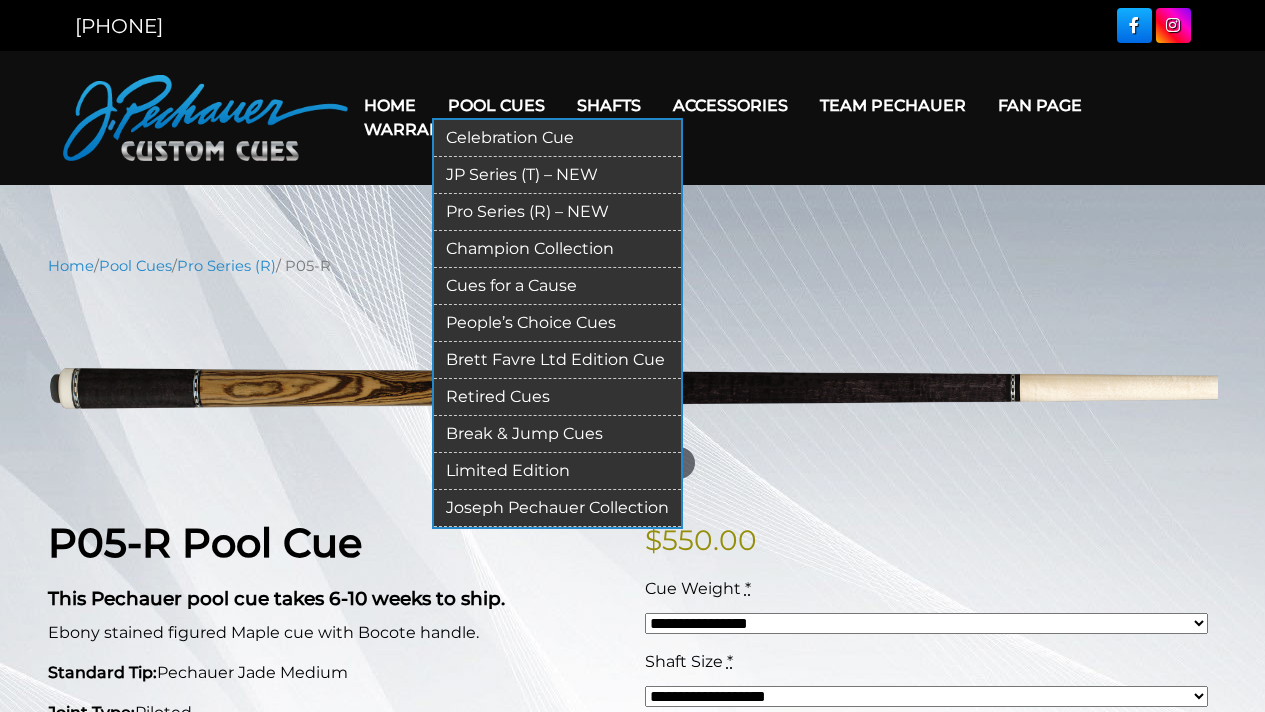click on "Retired Cues" at bounding box center [557, 397] 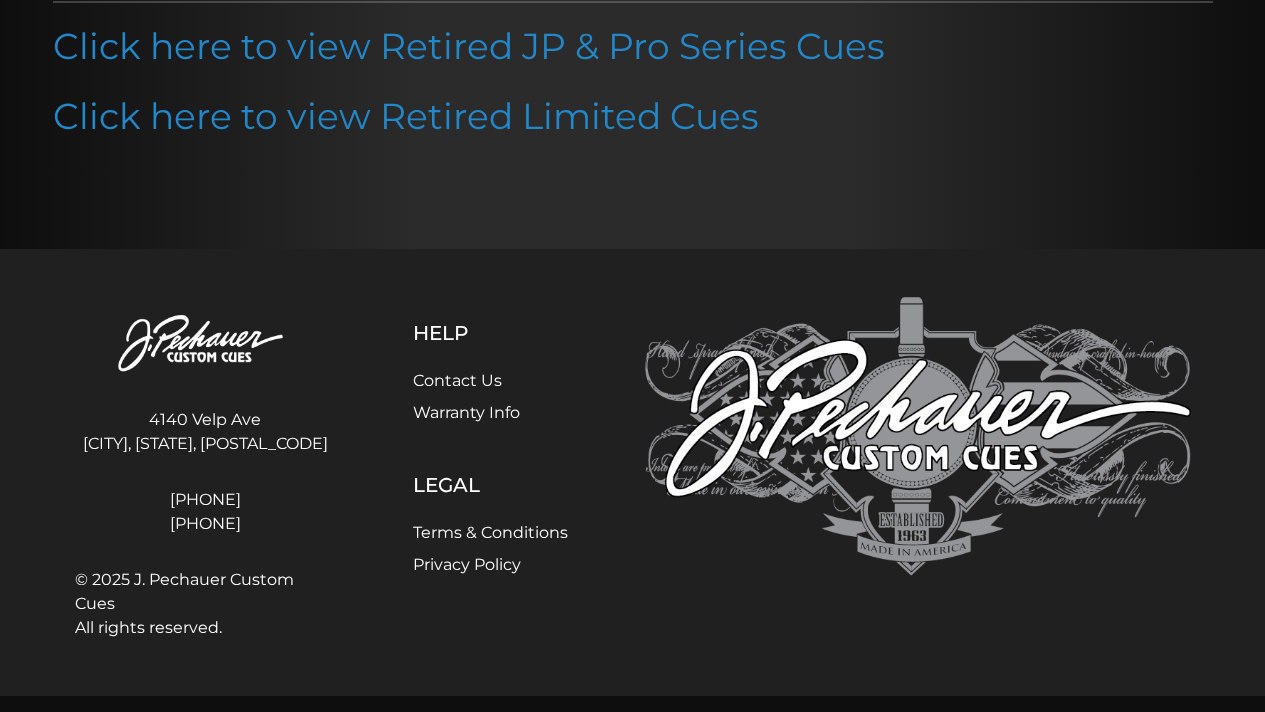 scroll, scrollTop: 338, scrollLeft: 0, axis: vertical 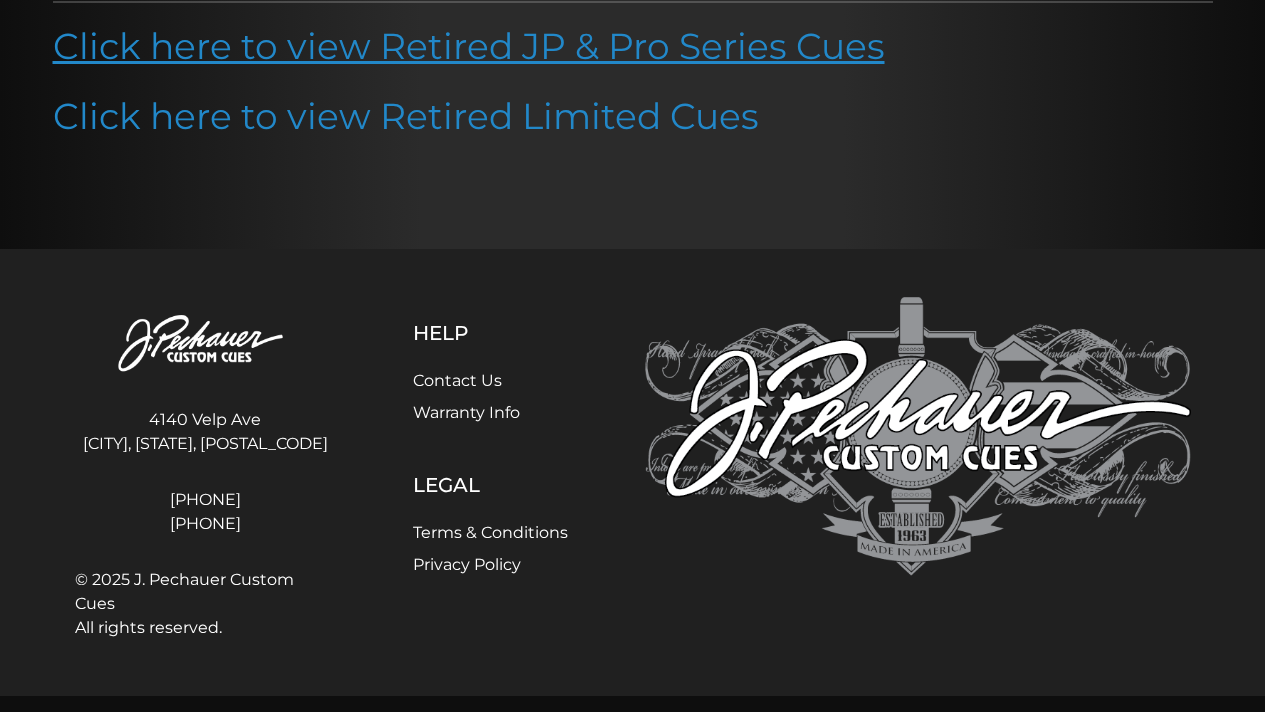 click on "Click here to view Retired JP & Pro Series Cues" at bounding box center (469, 46) 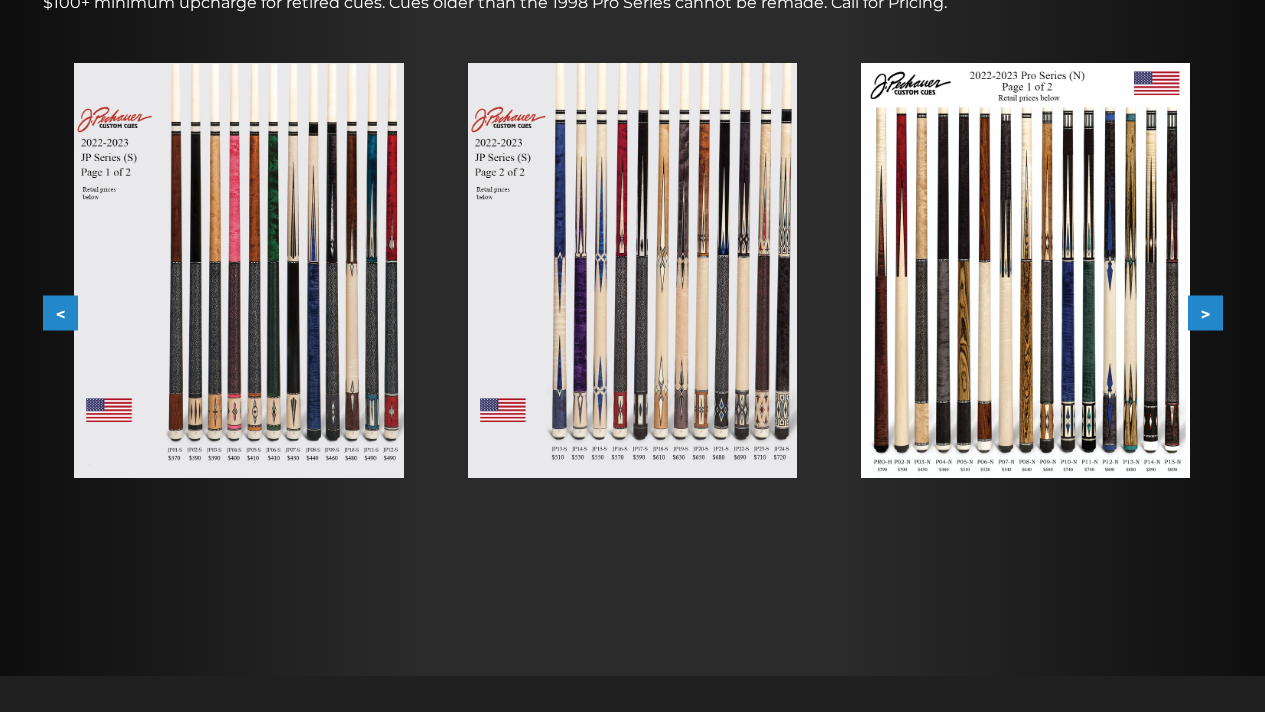 scroll, scrollTop: 348, scrollLeft: 0, axis: vertical 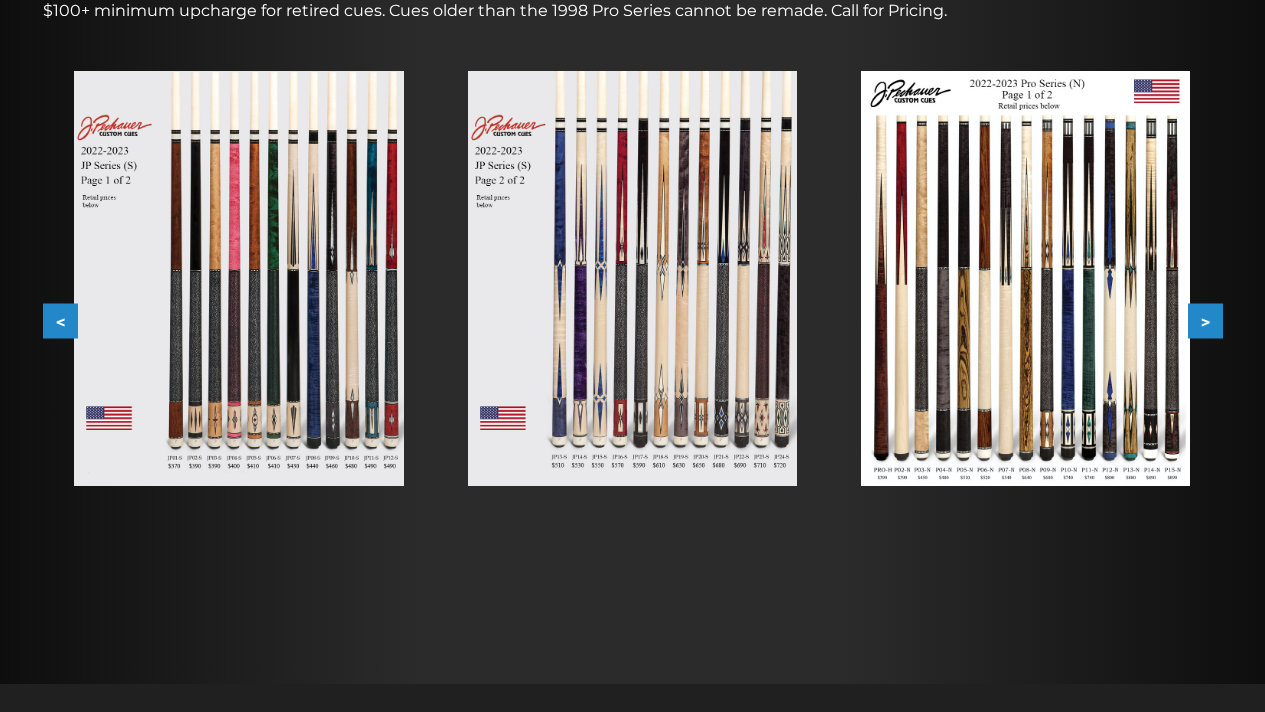 click on ">" at bounding box center [1205, 321] 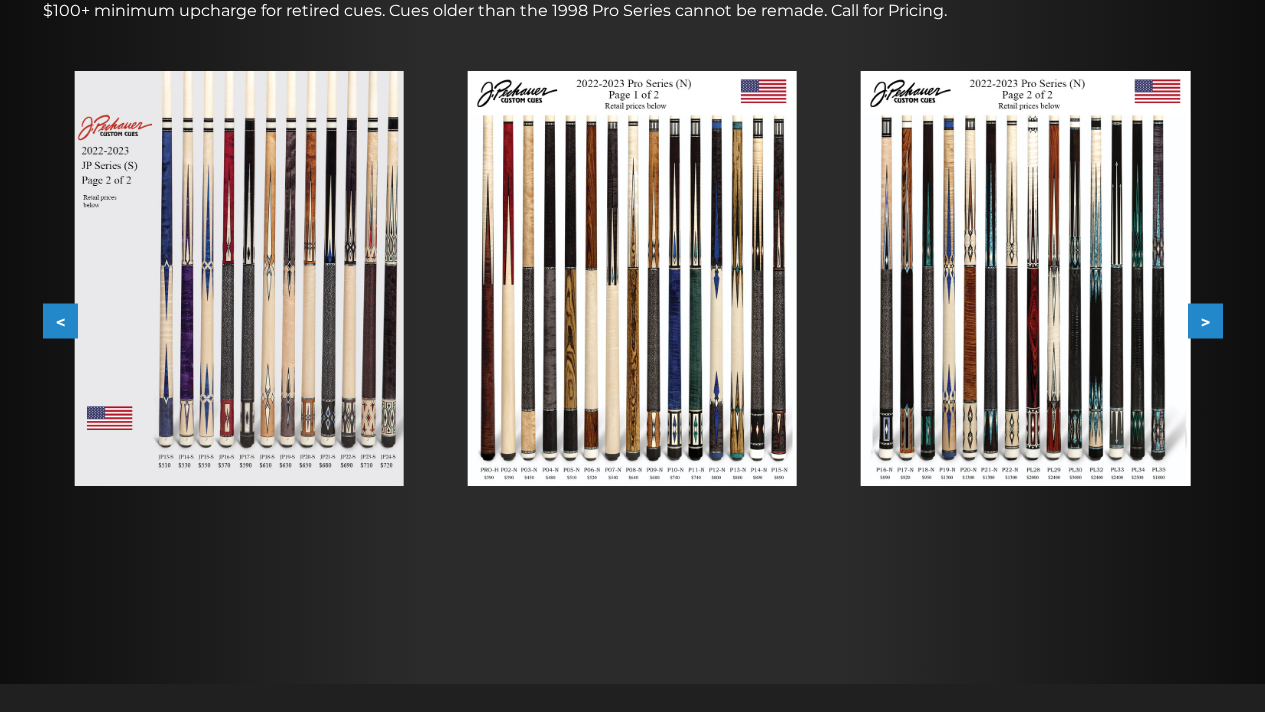 click on ">" at bounding box center (1205, 321) 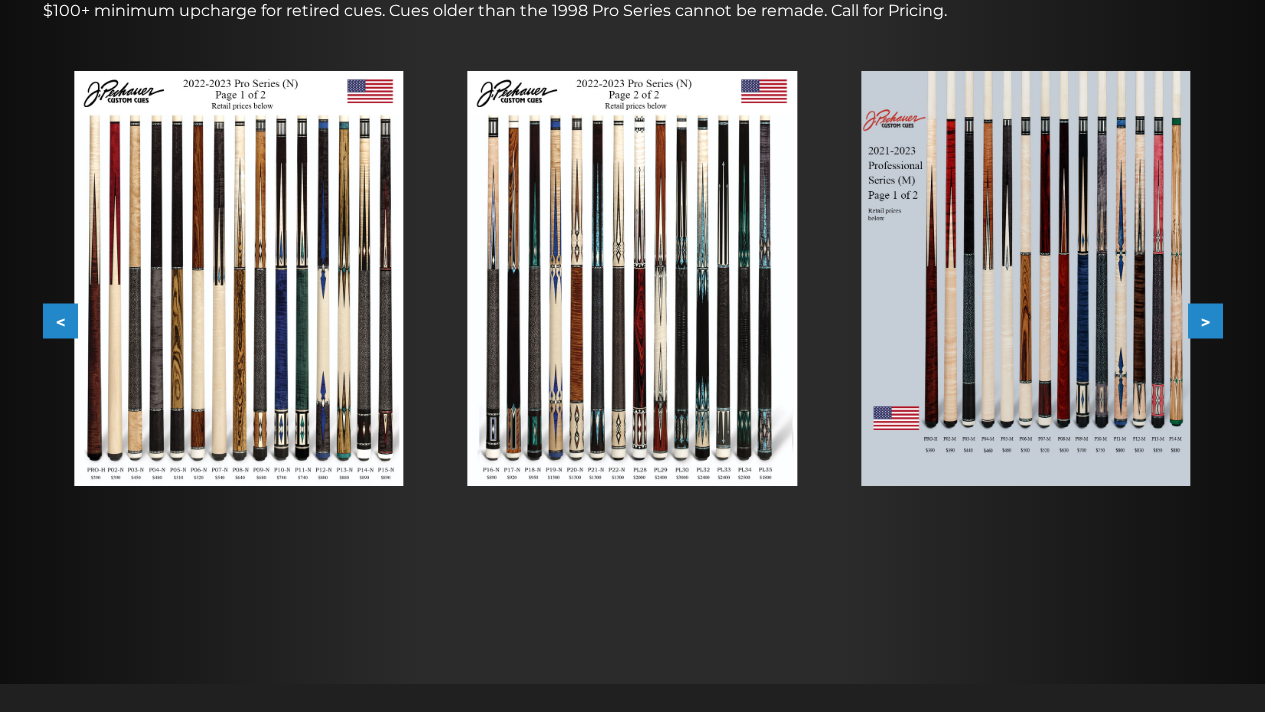 click on ">" at bounding box center [1205, 321] 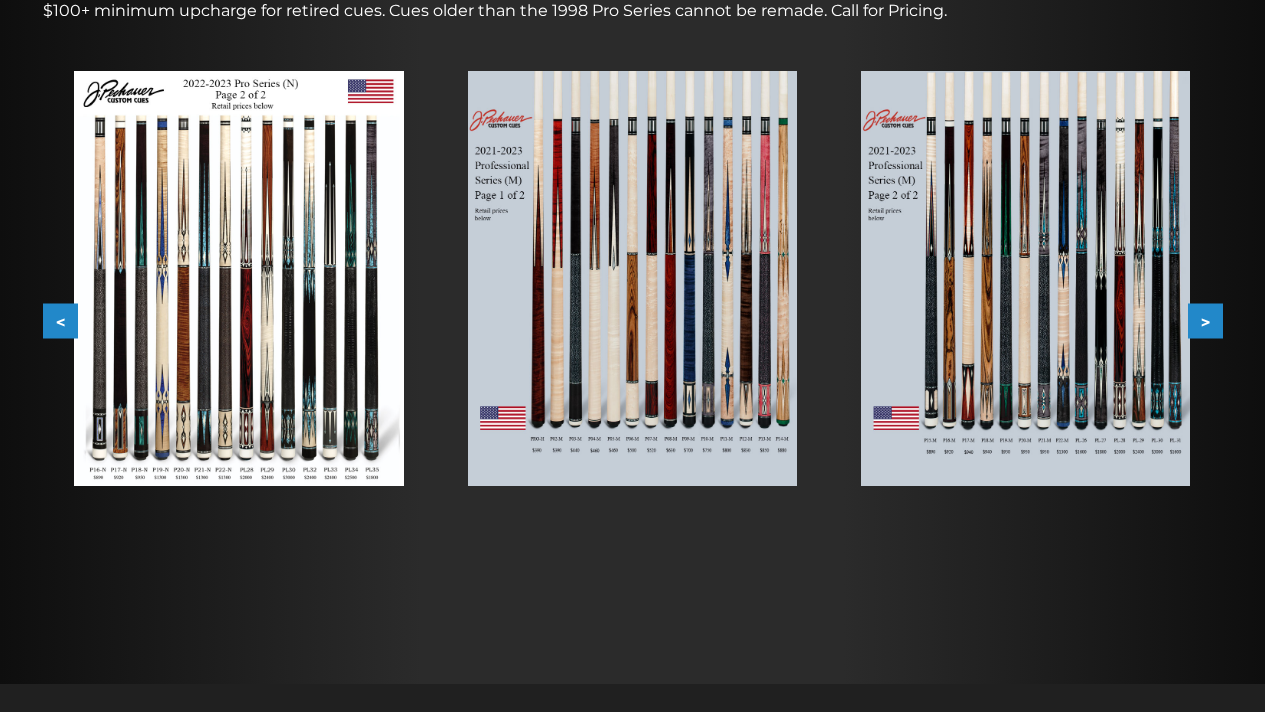 click on ">" at bounding box center [1205, 321] 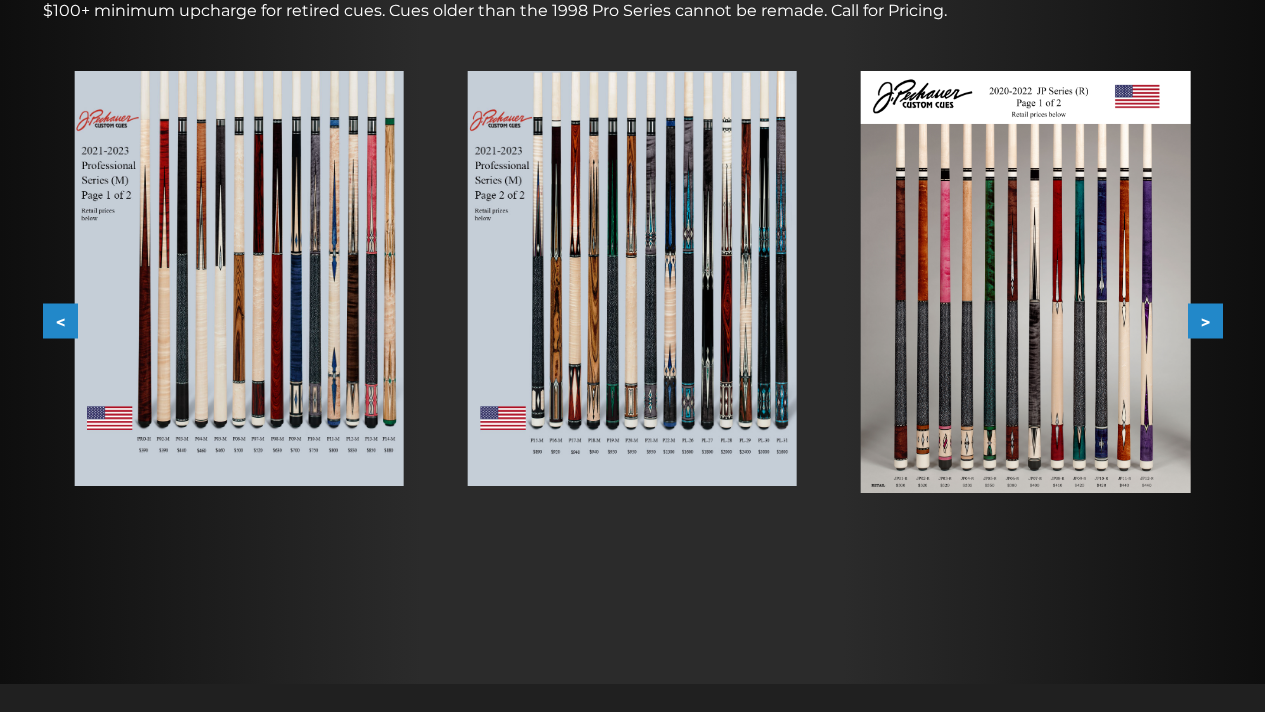 click on ">" at bounding box center (1205, 321) 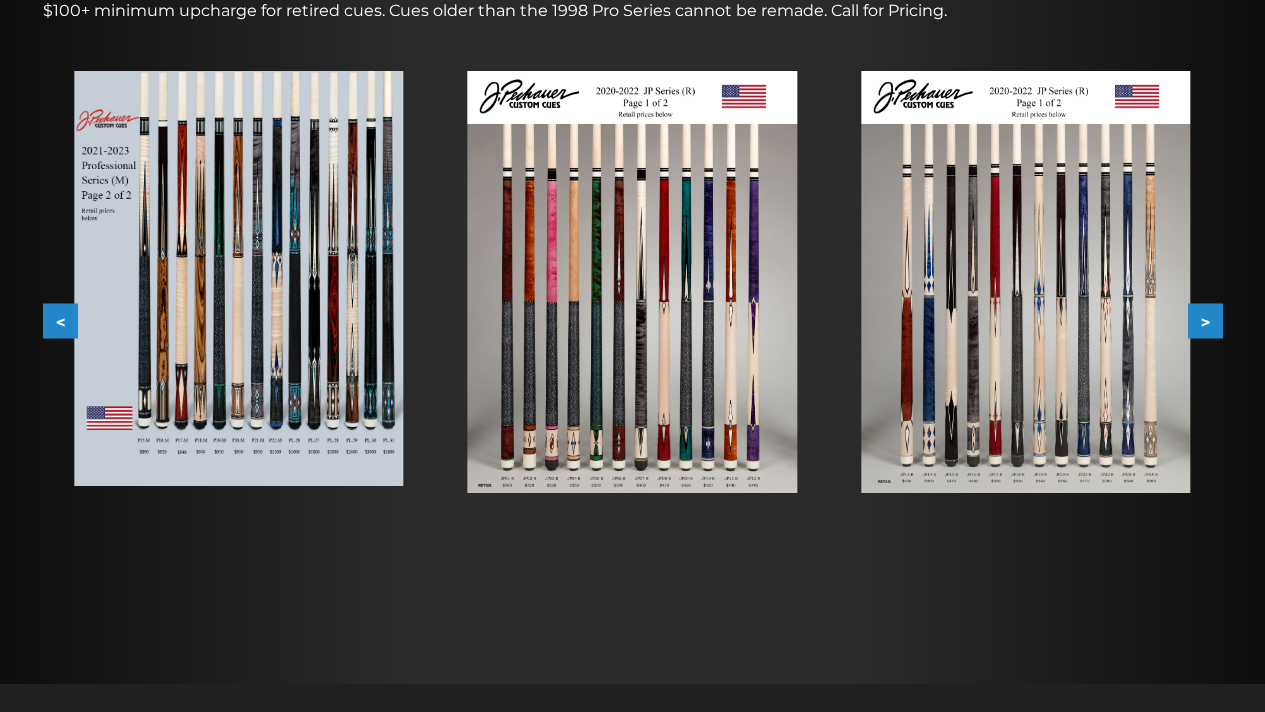 click on ">" at bounding box center [1205, 321] 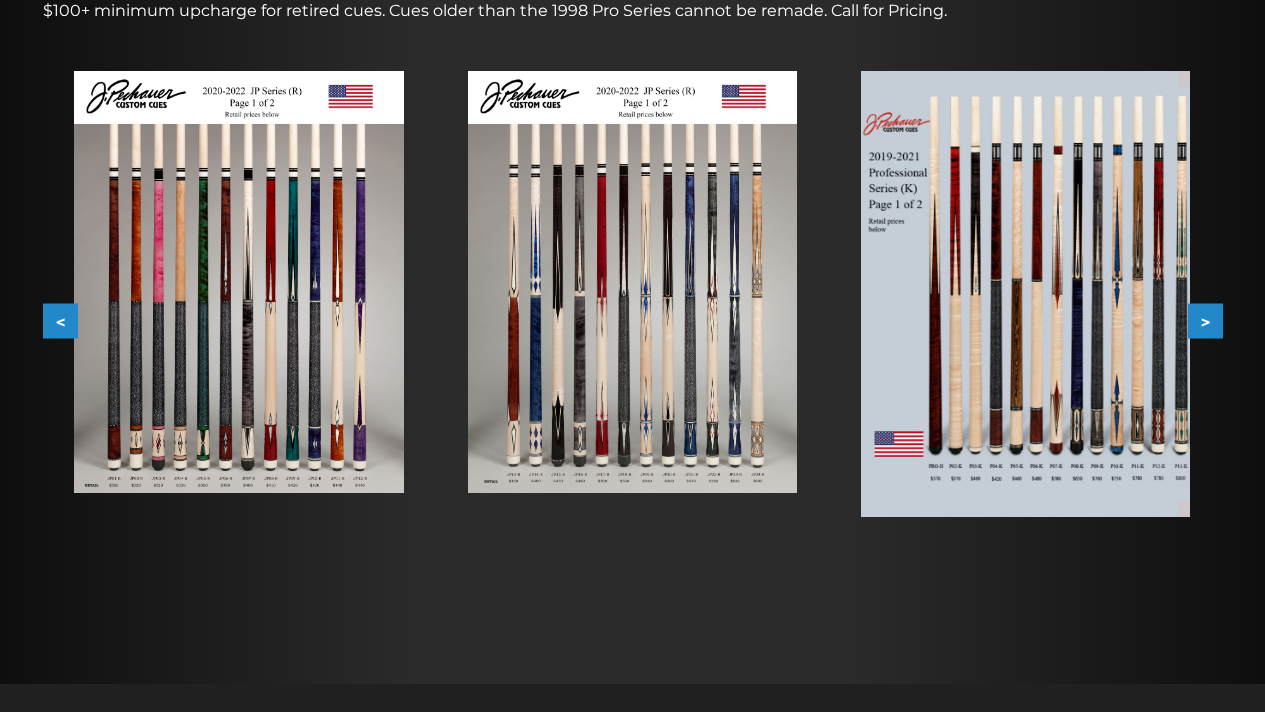 click on ">" at bounding box center [1205, 321] 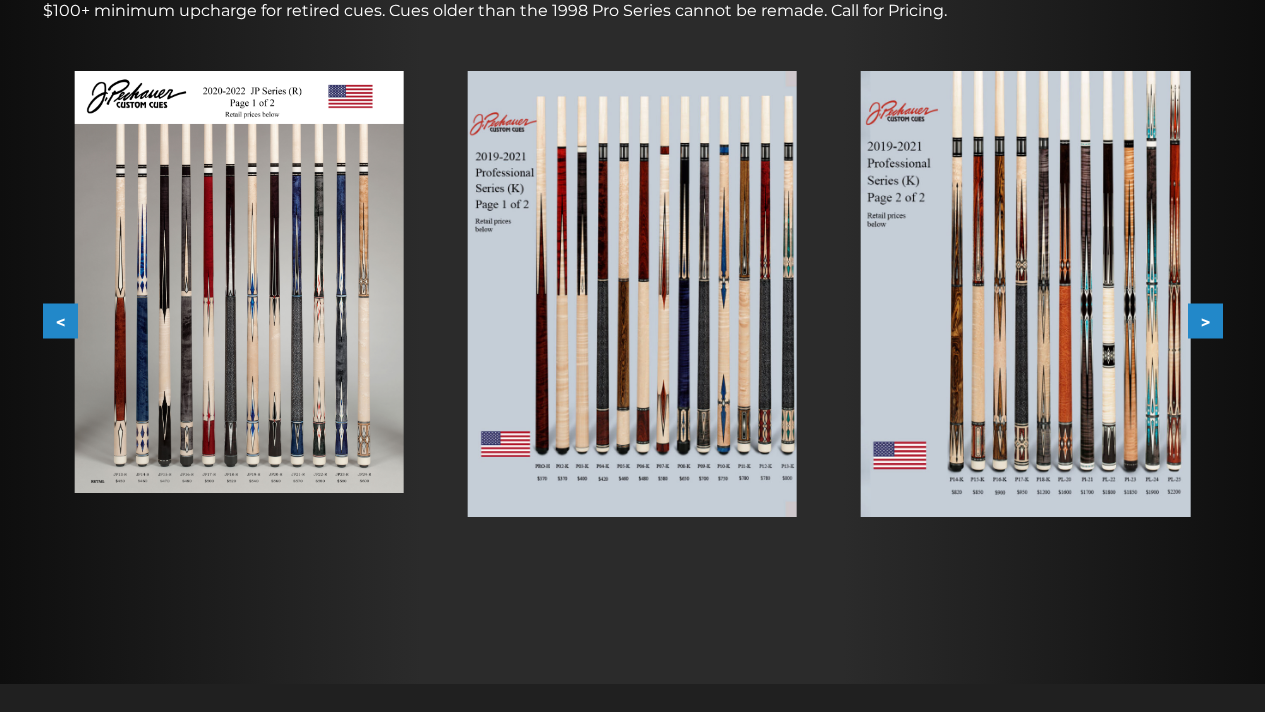 click on ">" at bounding box center [1205, 321] 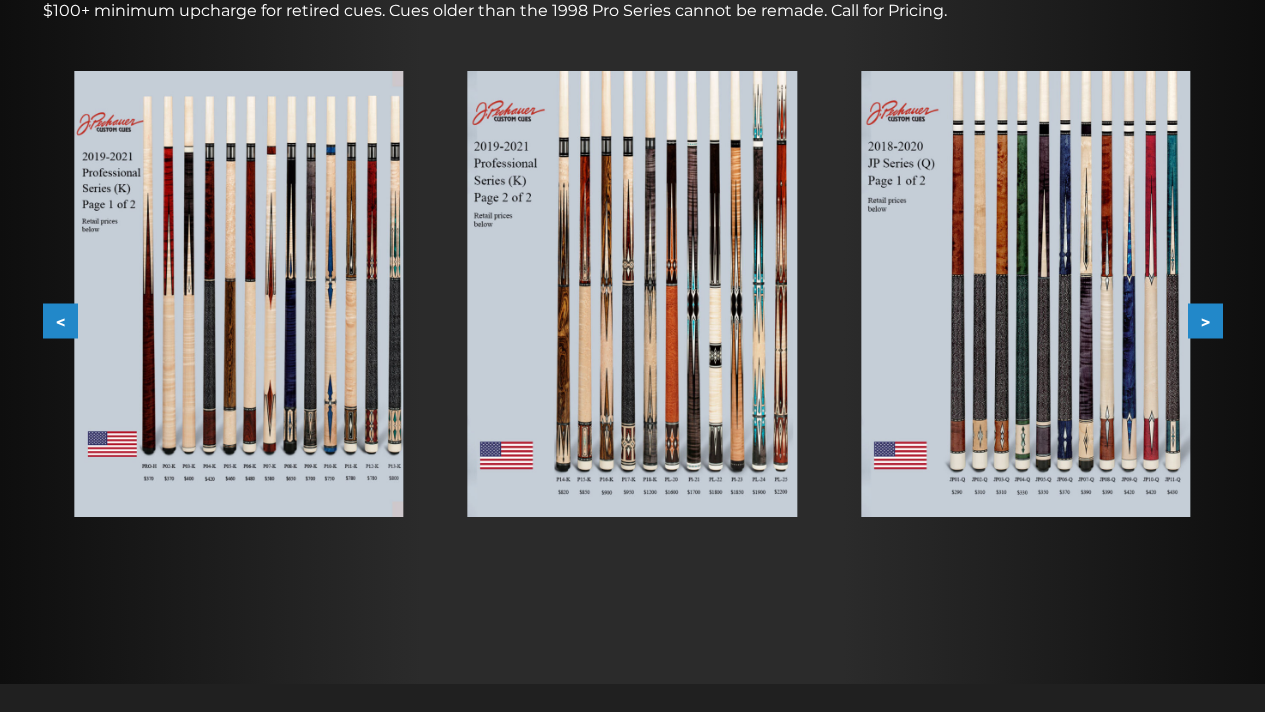 click on ">" at bounding box center (1205, 321) 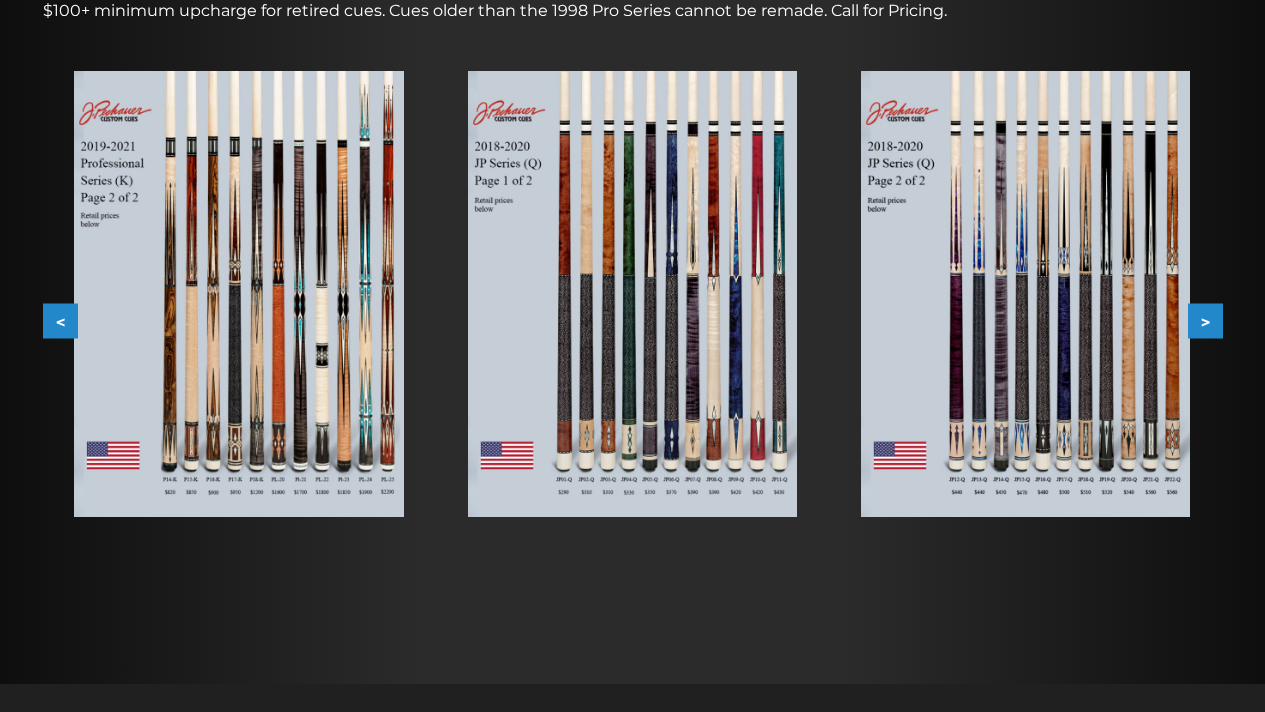 click on ">" at bounding box center (1205, 321) 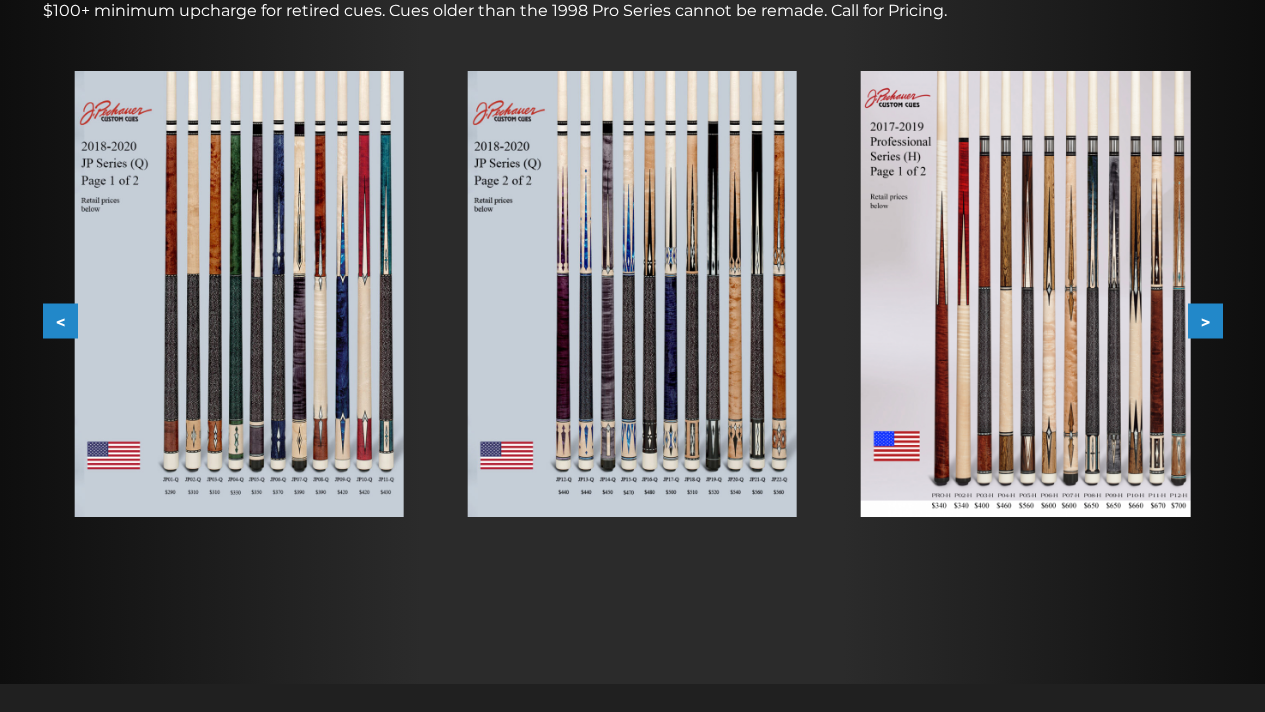 click on ">" at bounding box center [1205, 321] 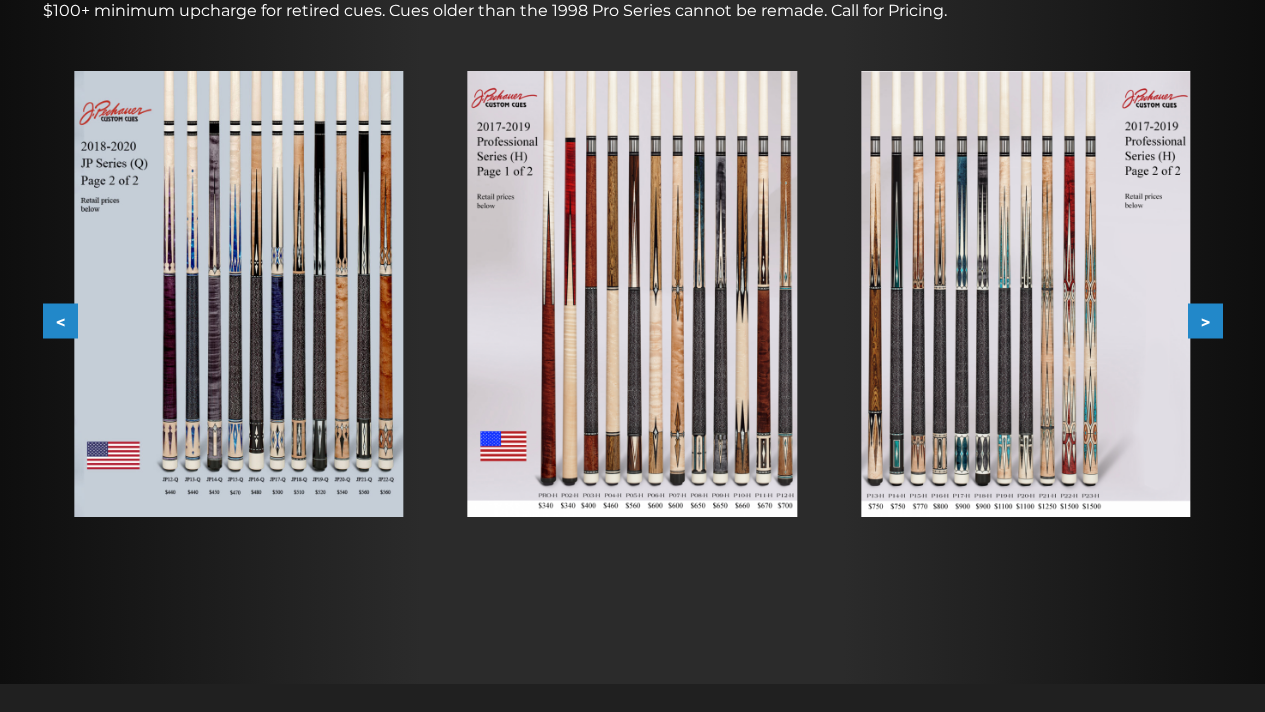 click on ">" at bounding box center (1205, 321) 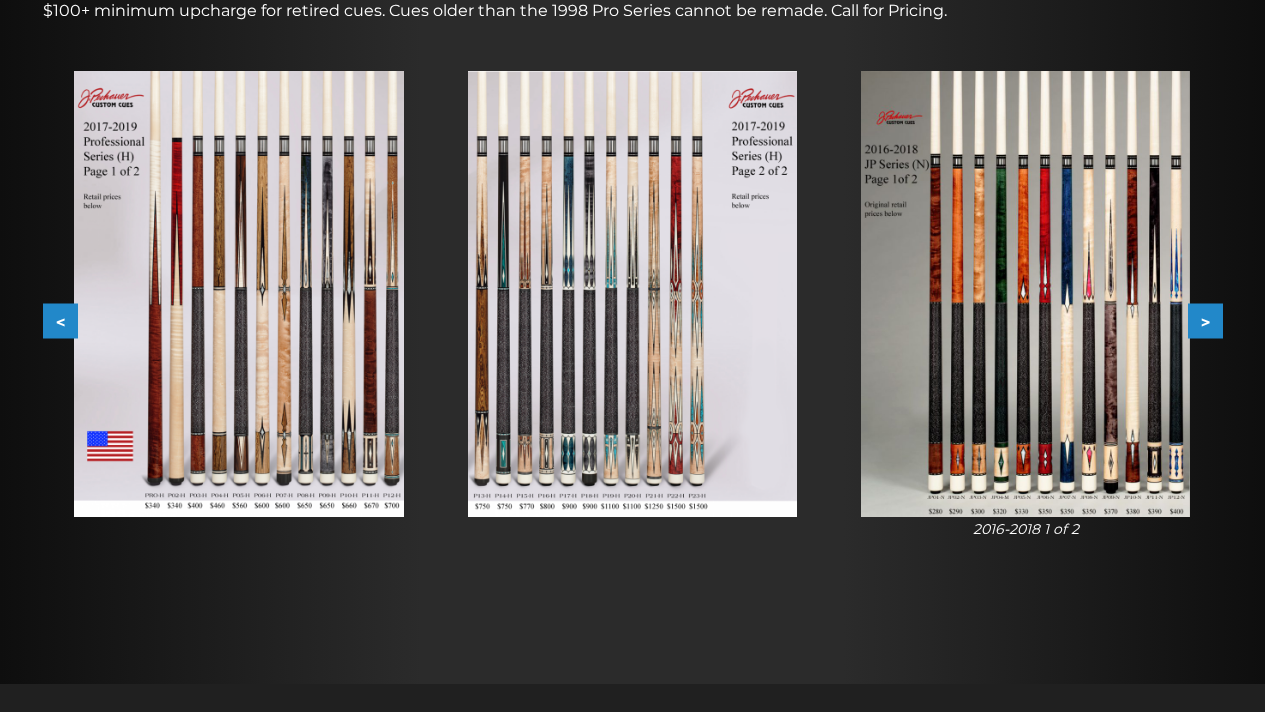 click on ">" at bounding box center (1205, 321) 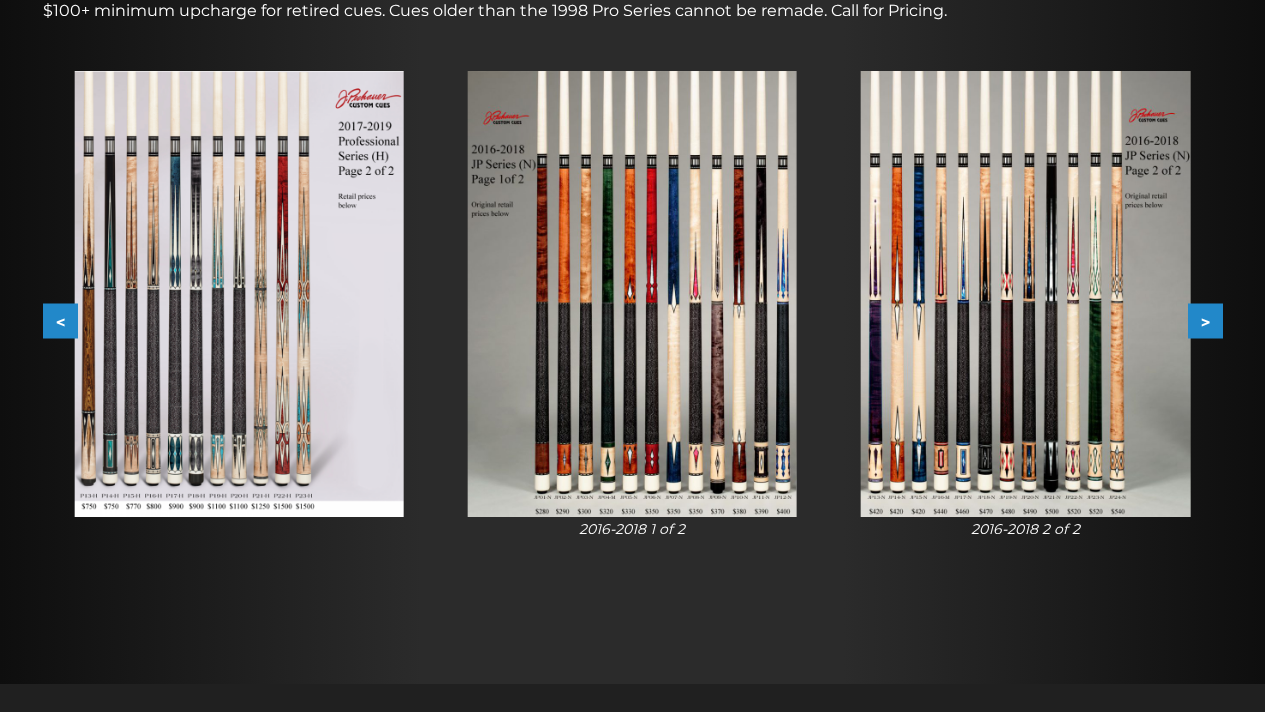 click on ">" at bounding box center (1205, 321) 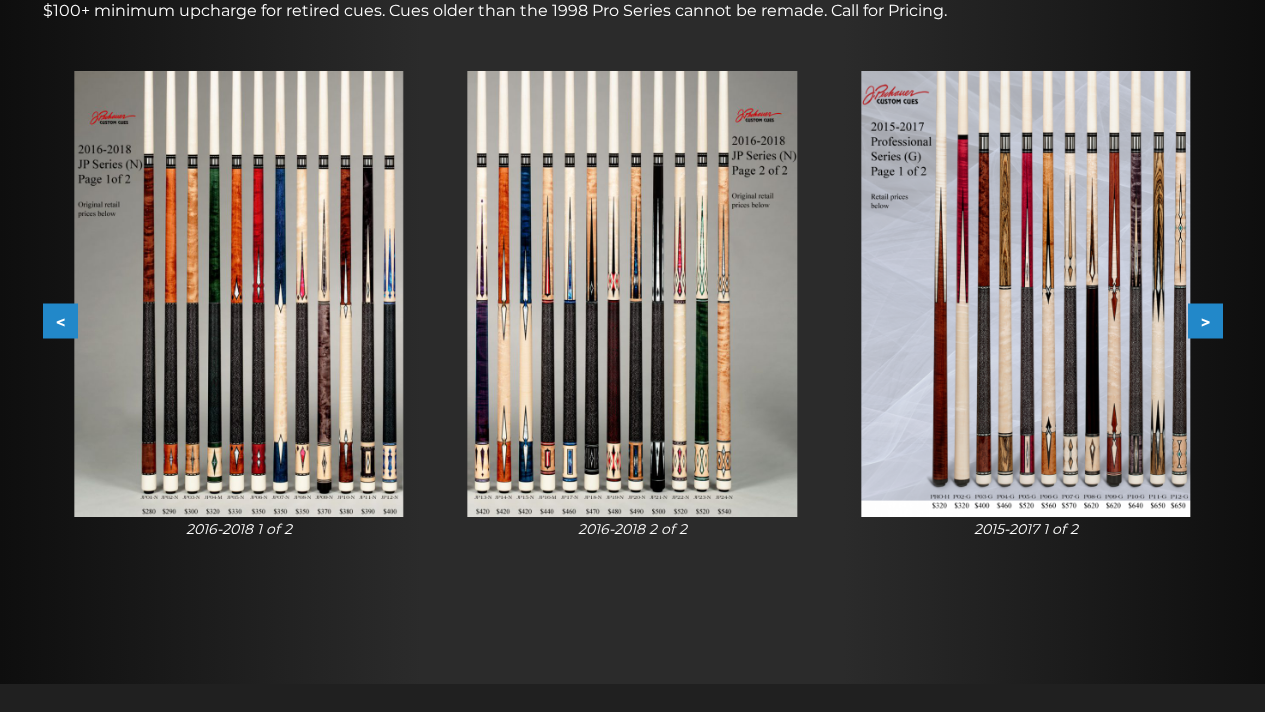 click on ">" at bounding box center [1205, 321] 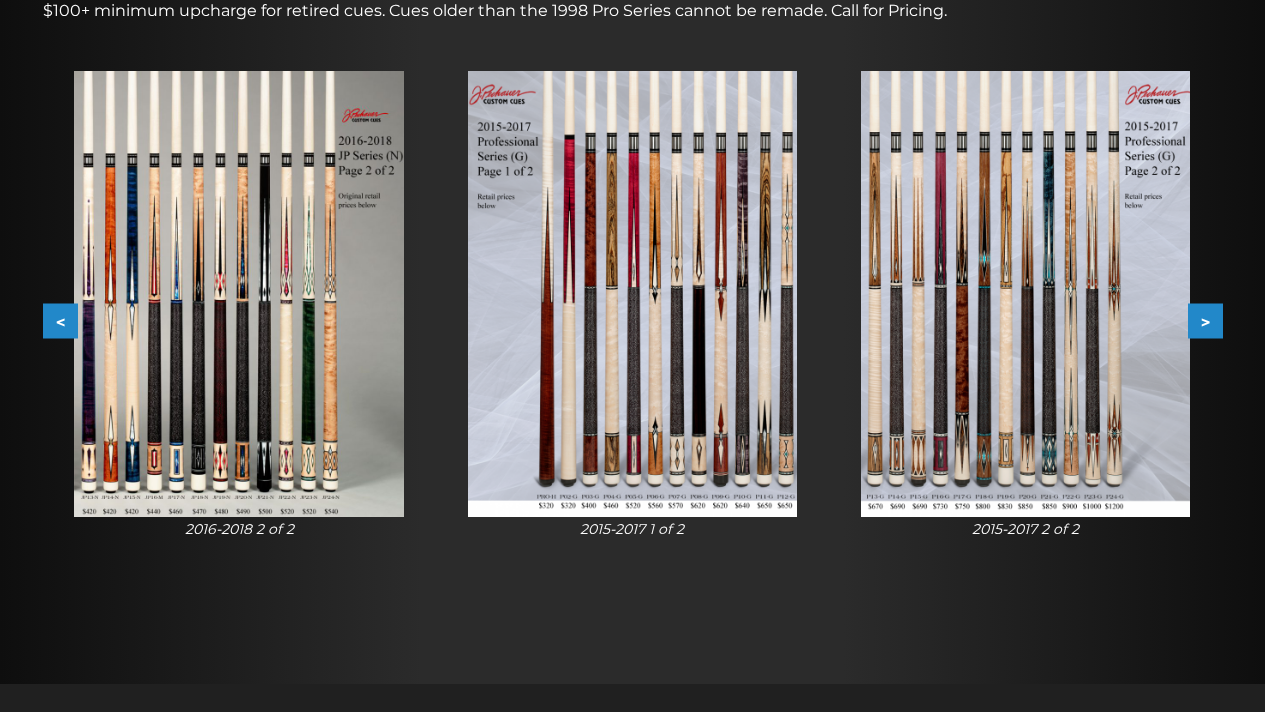 click on ">" at bounding box center (1205, 321) 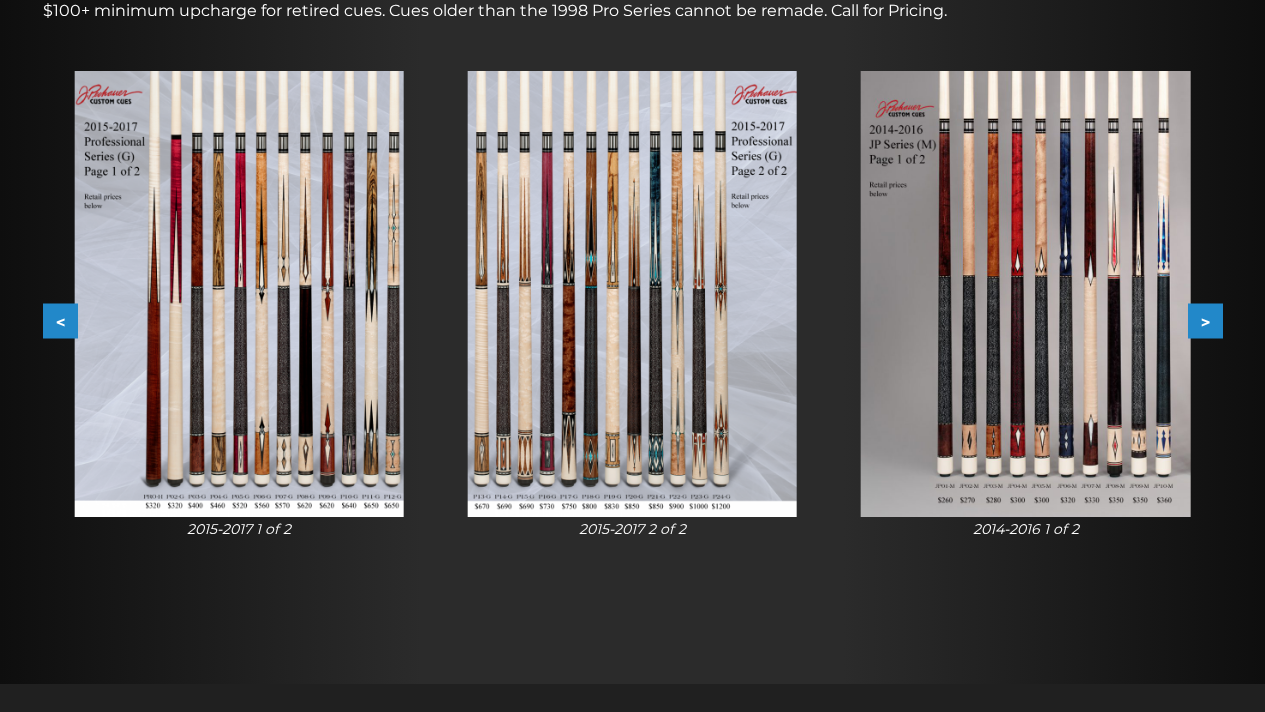 click on ">" at bounding box center [1205, 321] 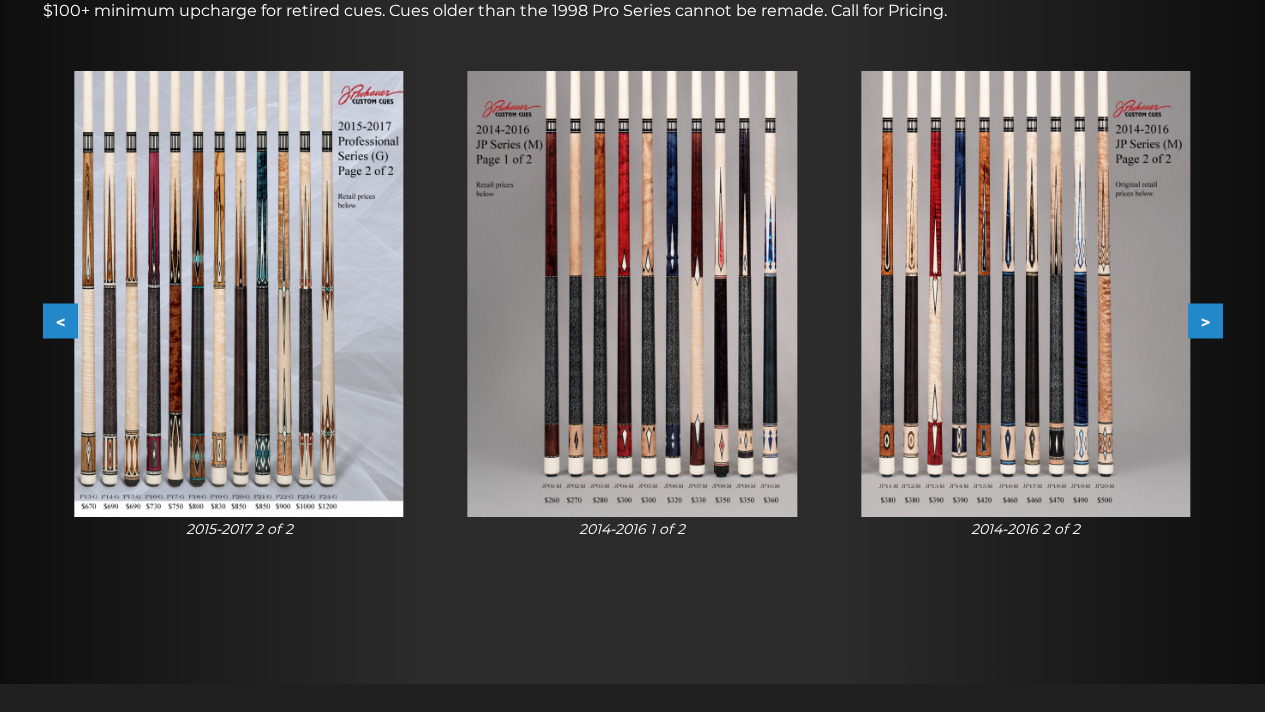 click on ">" at bounding box center [1205, 321] 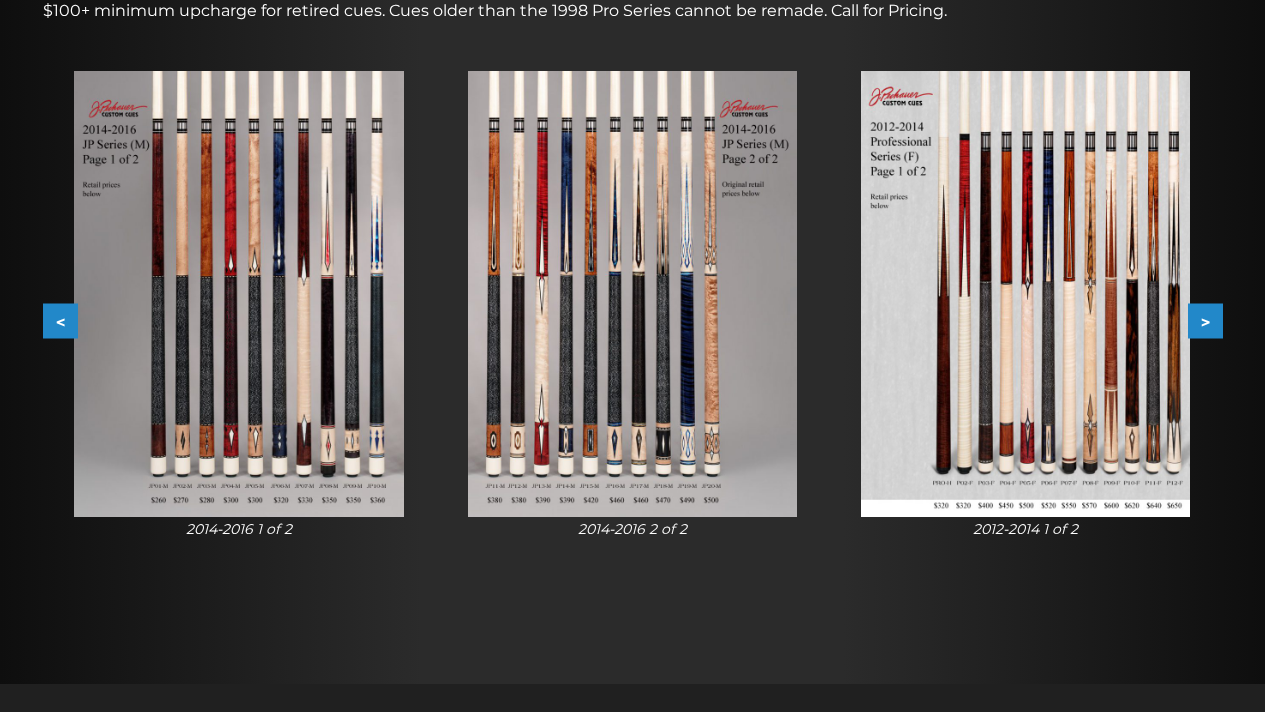 click on ">" at bounding box center (1205, 321) 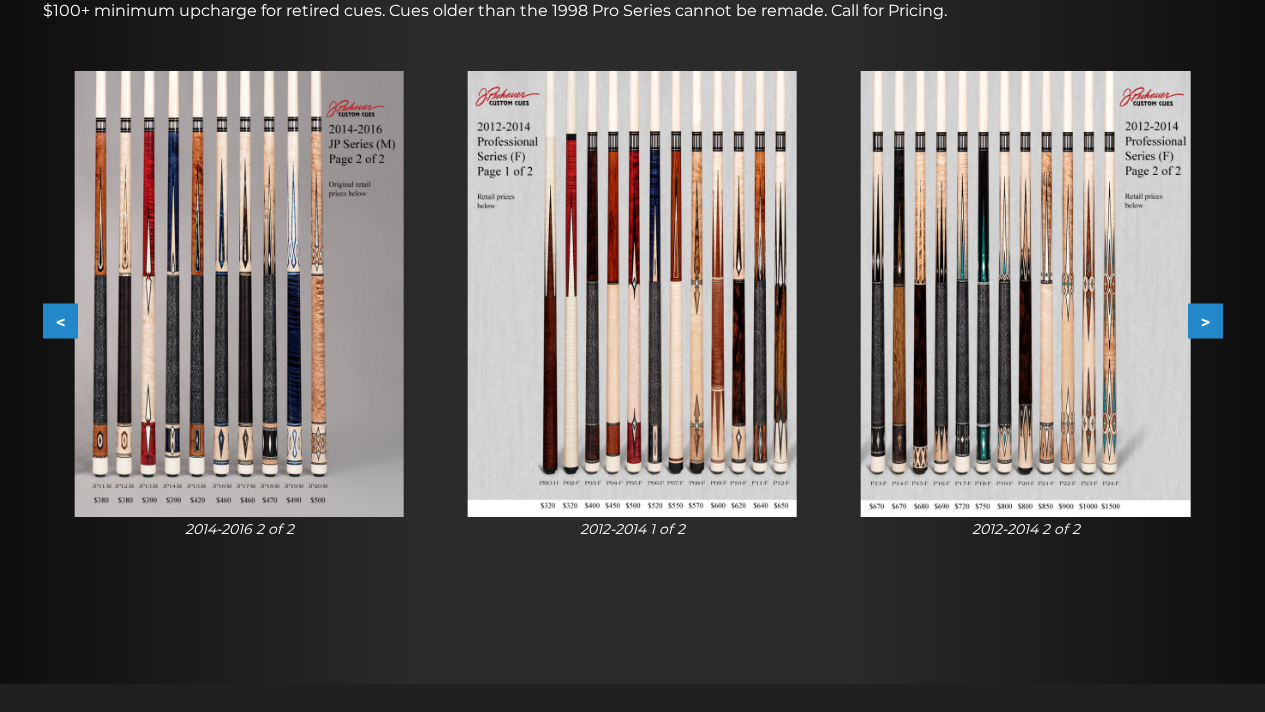 click on ">" at bounding box center (1205, 321) 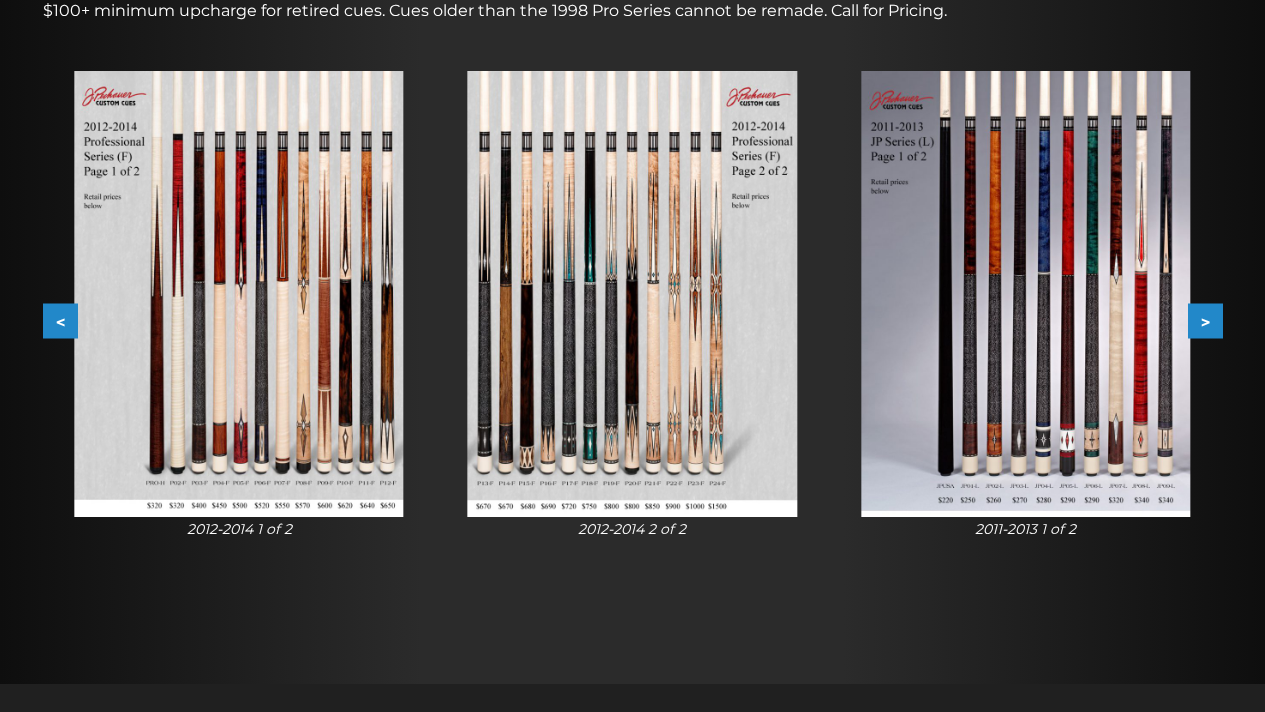 click on ">" at bounding box center (1205, 321) 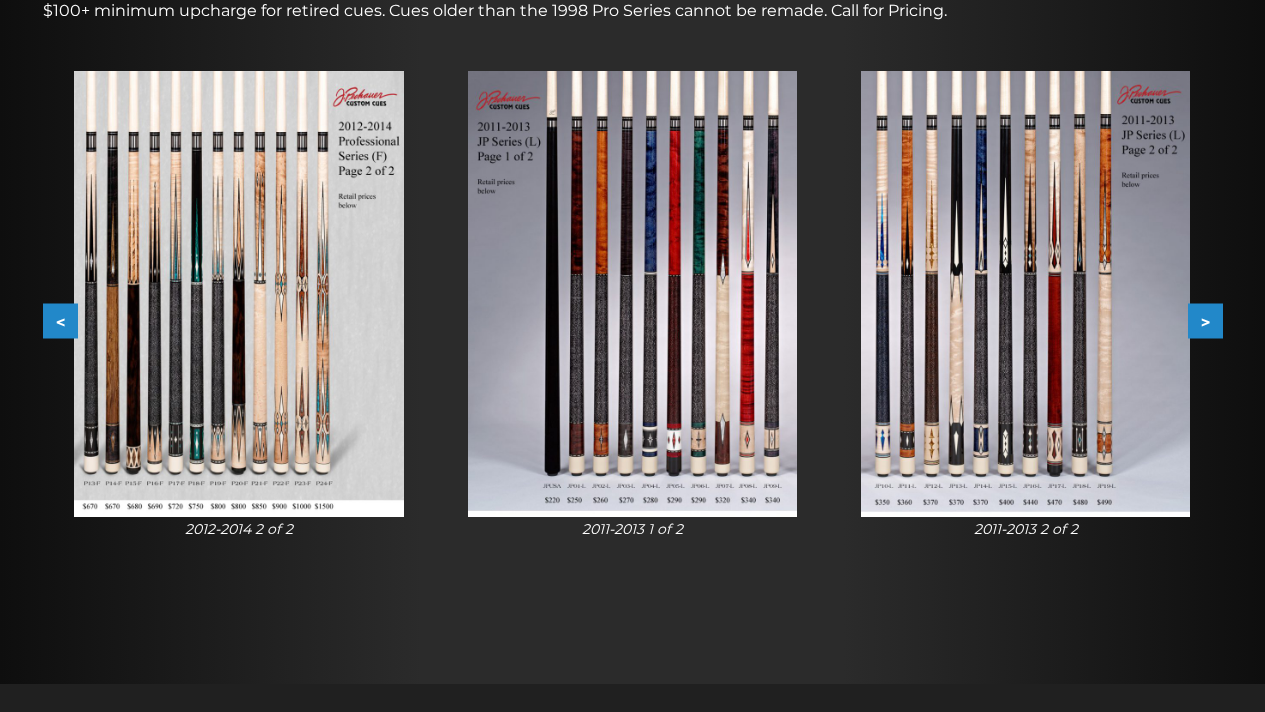 click on ">" at bounding box center [1205, 321] 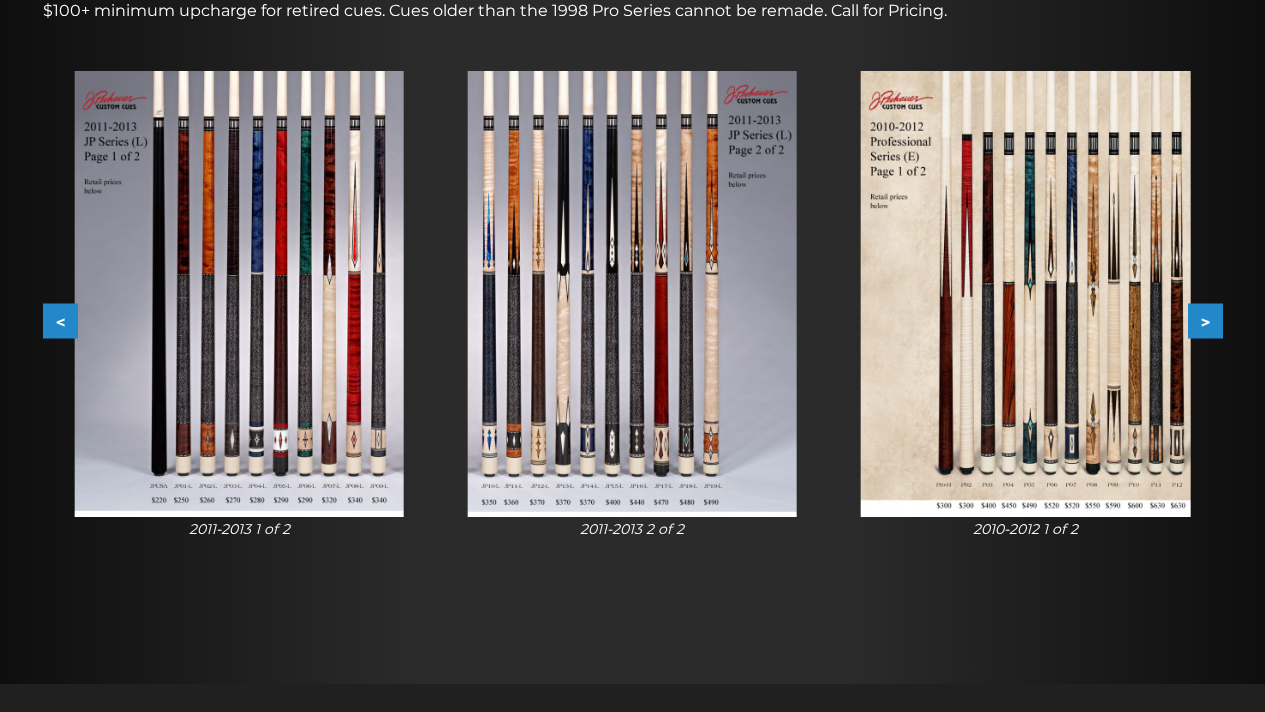 click on ">" at bounding box center (1205, 321) 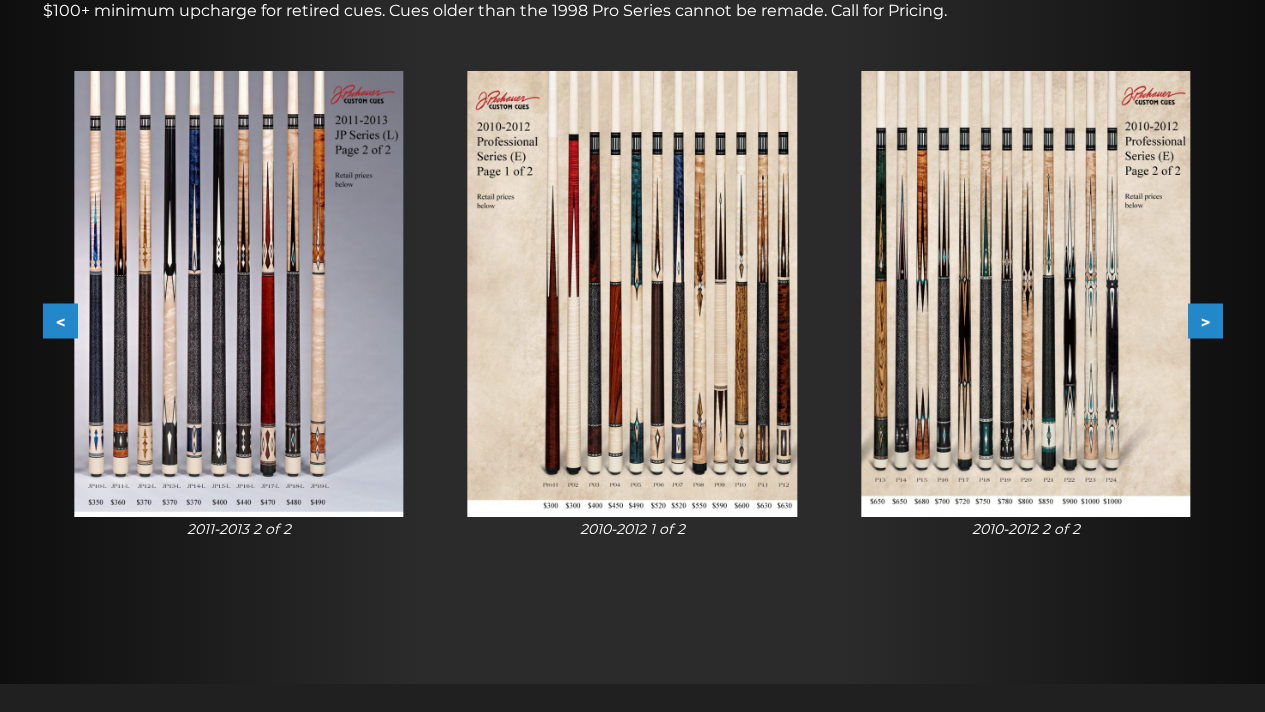 click on ">" at bounding box center [1205, 321] 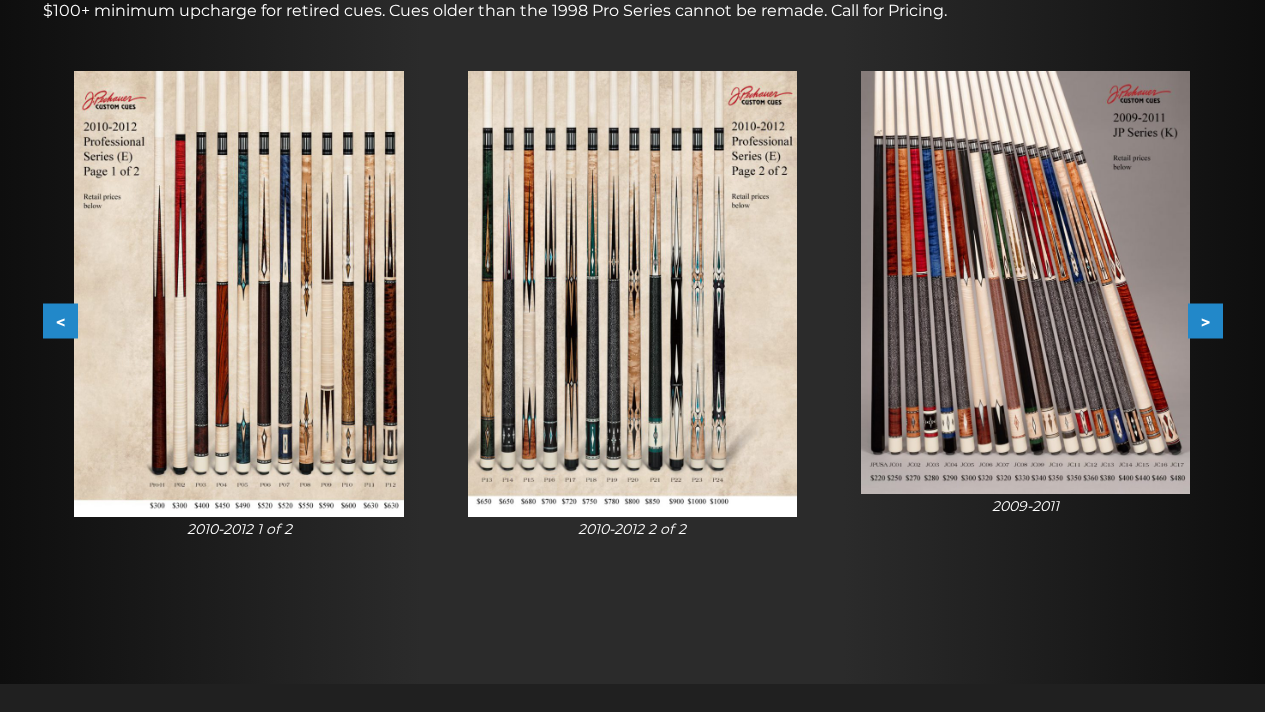 click on ">" at bounding box center (1205, 321) 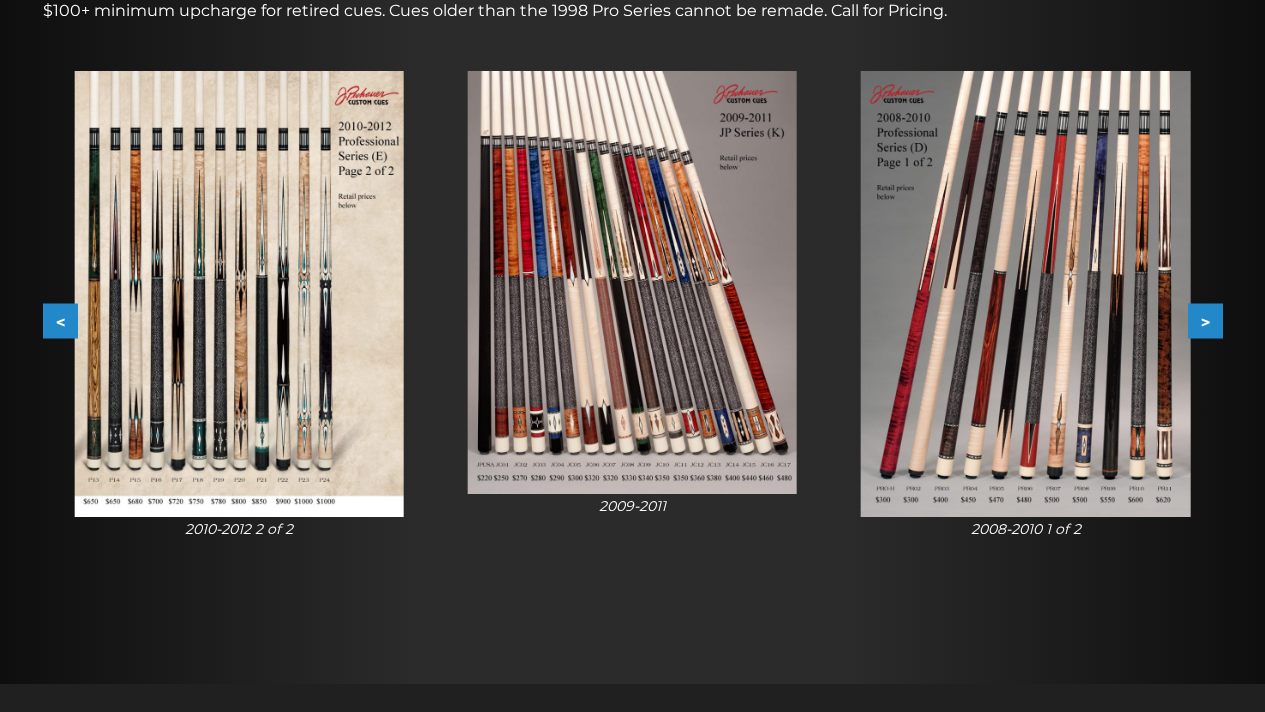 click on ">" at bounding box center [1205, 321] 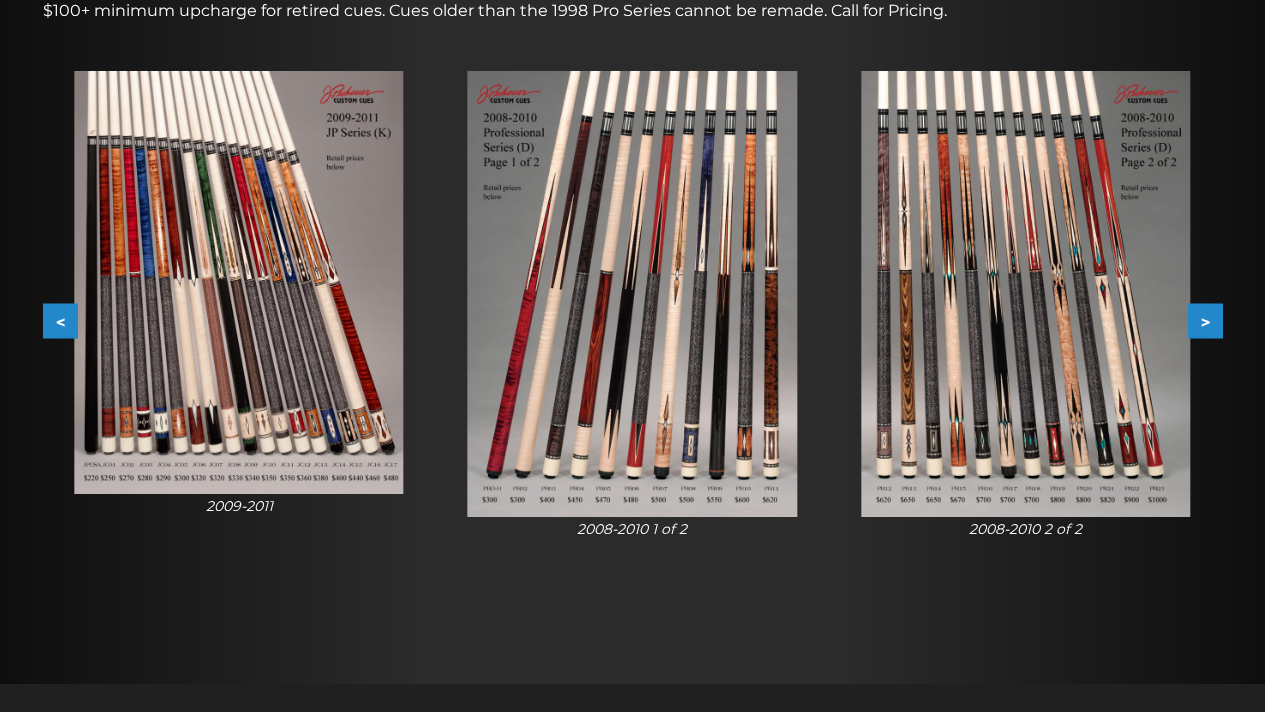 click on ">" at bounding box center [1205, 321] 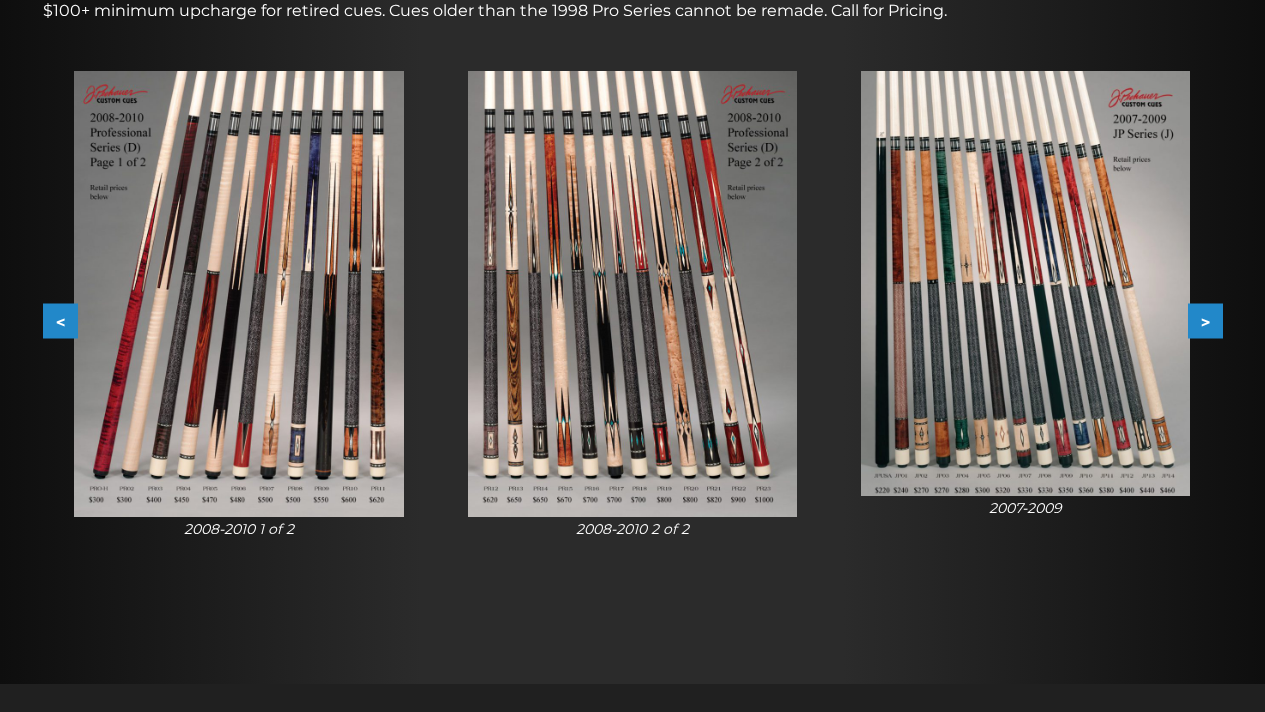 click on ">" at bounding box center [1205, 321] 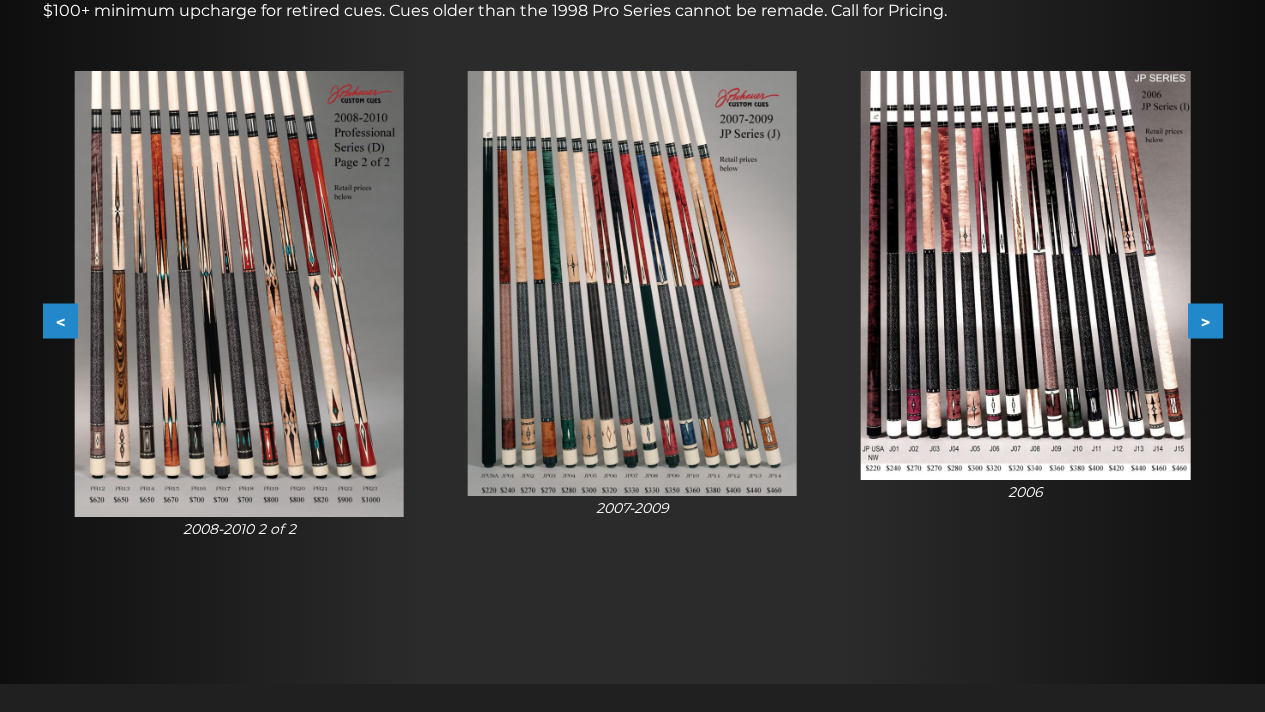 click on ">" at bounding box center [1205, 321] 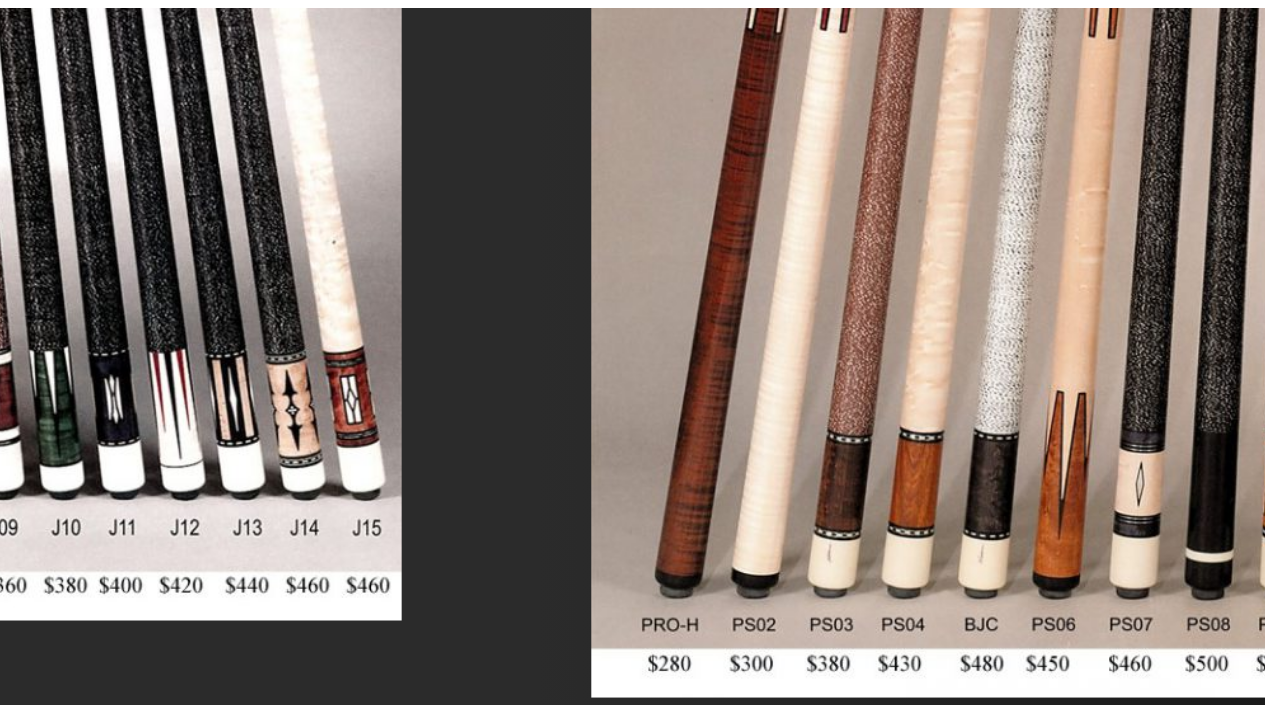 scroll, scrollTop: 443, scrollLeft: 0, axis: vertical 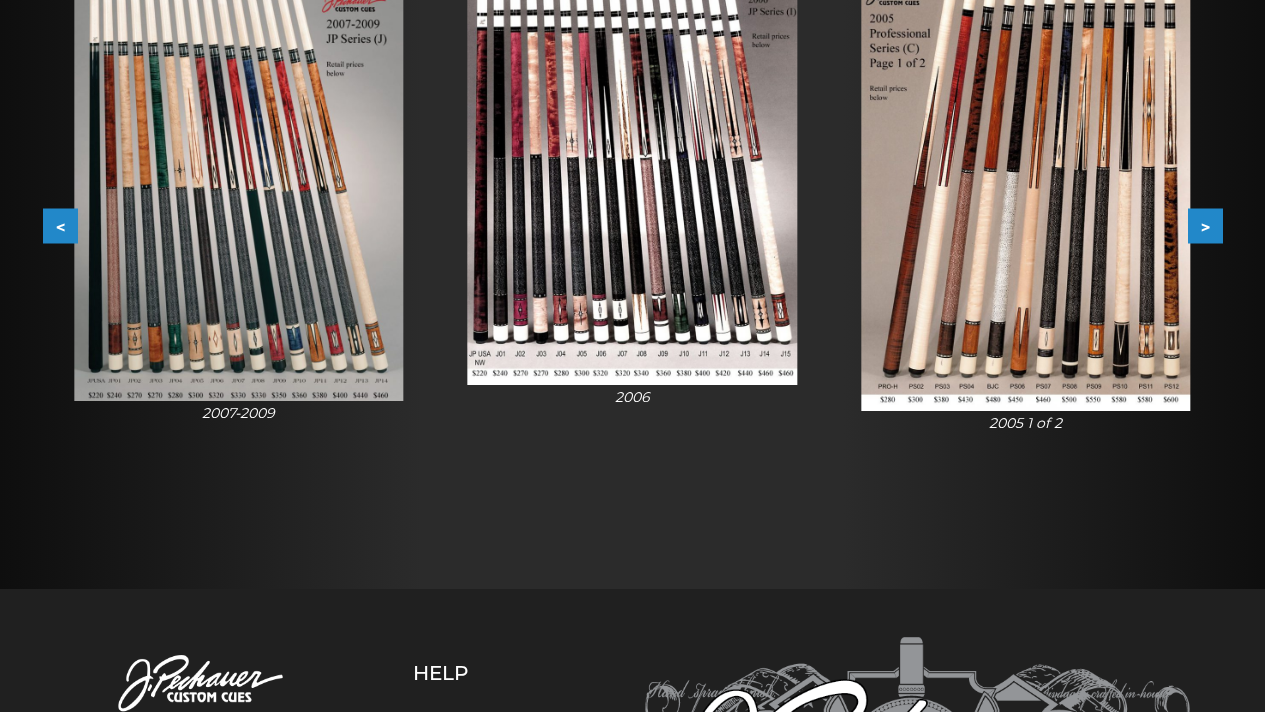 click on ">" at bounding box center [1205, 226] 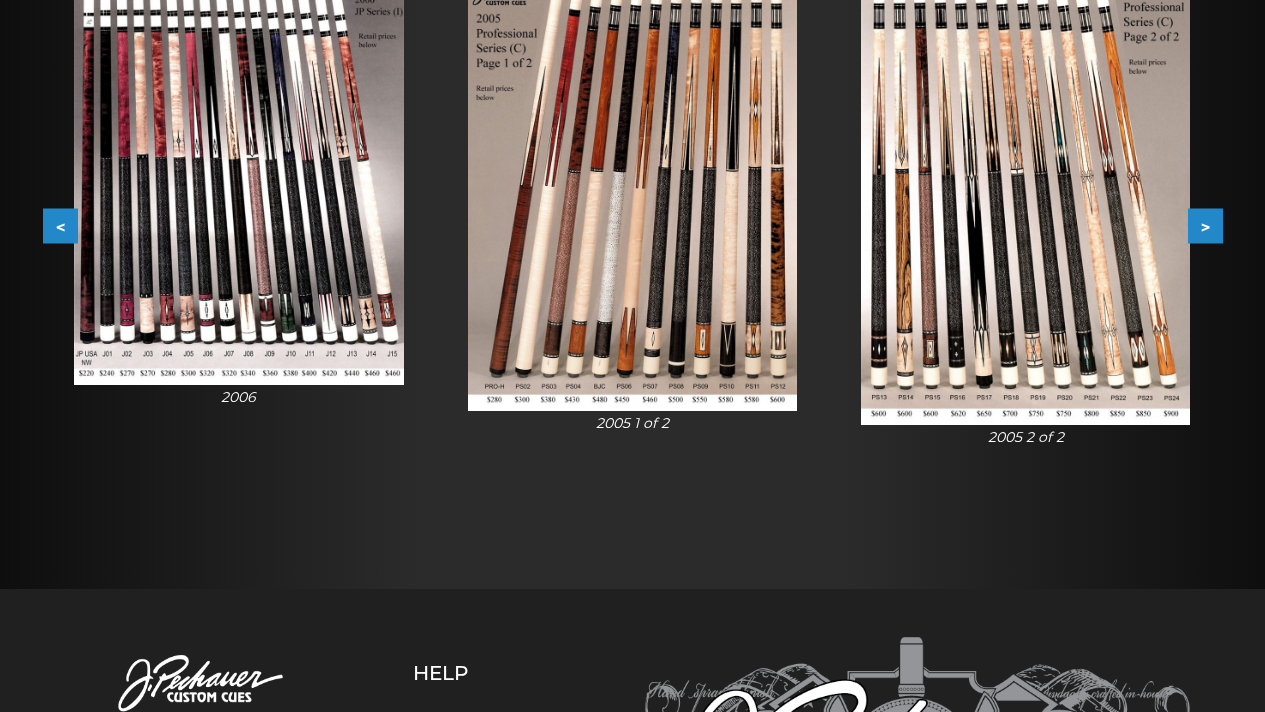 click on ">" at bounding box center (1205, 226) 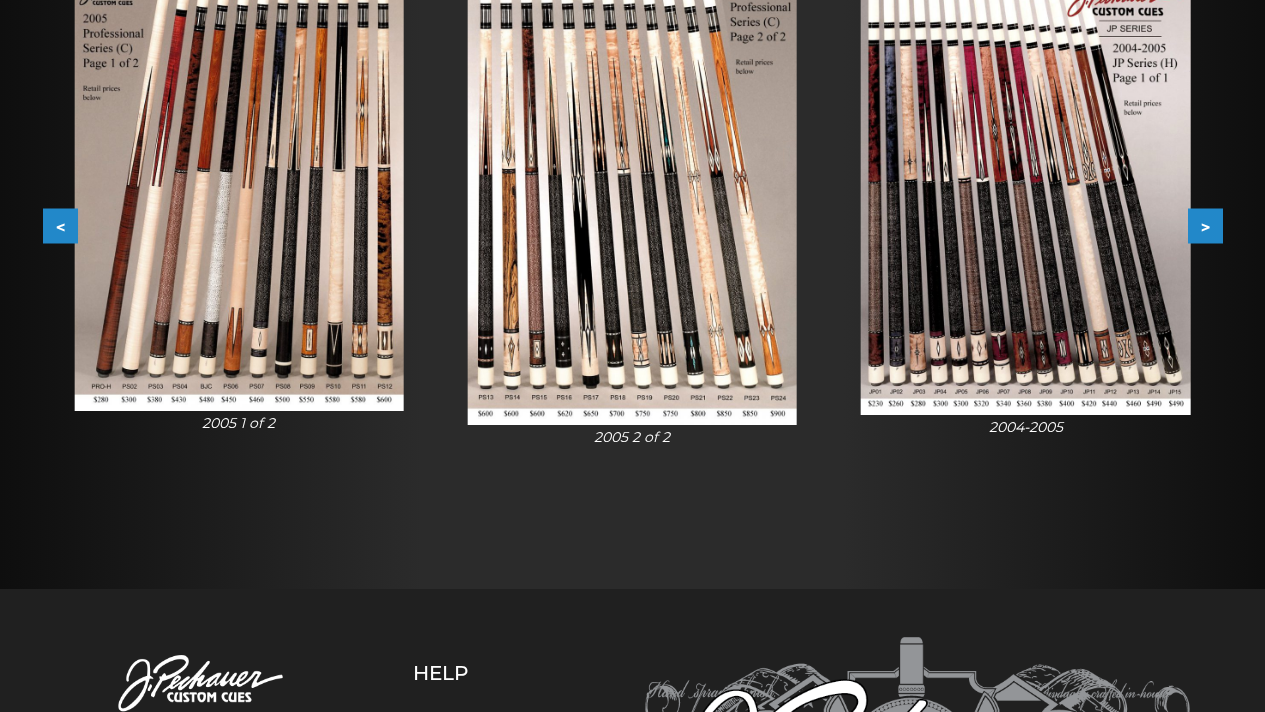 click on ">" at bounding box center [1205, 226] 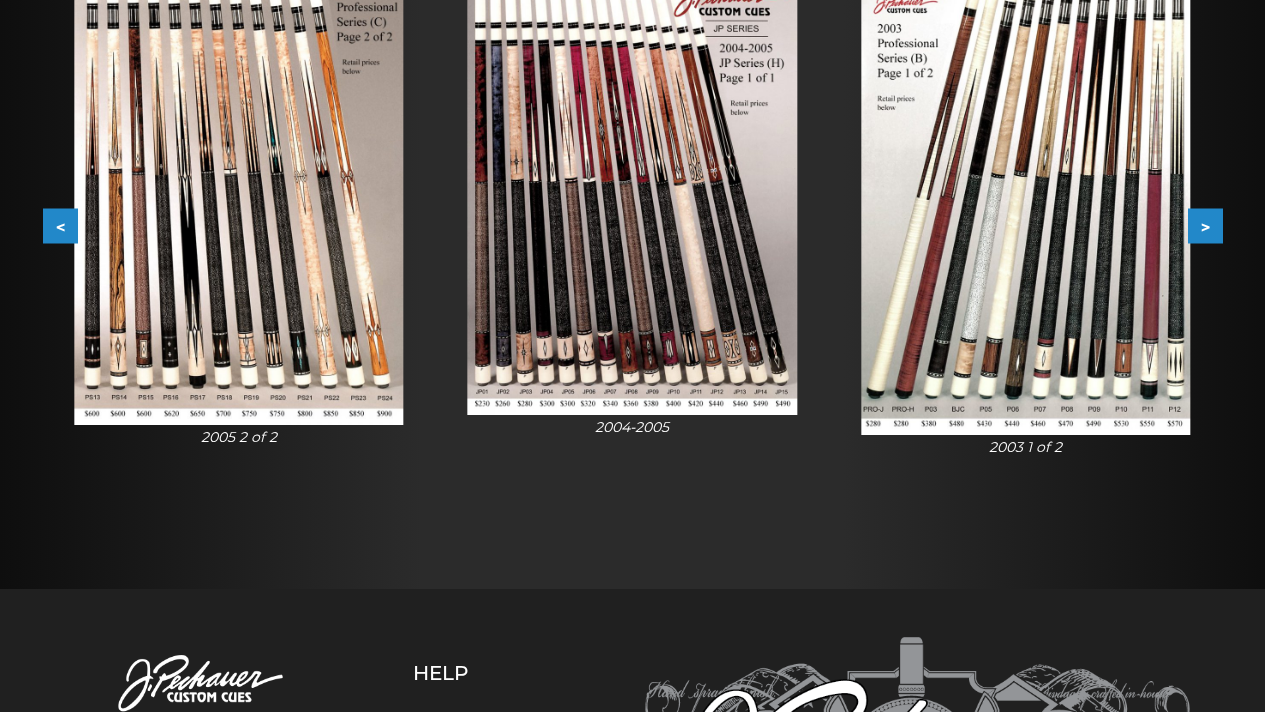 click on ">" at bounding box center [1205, 226] 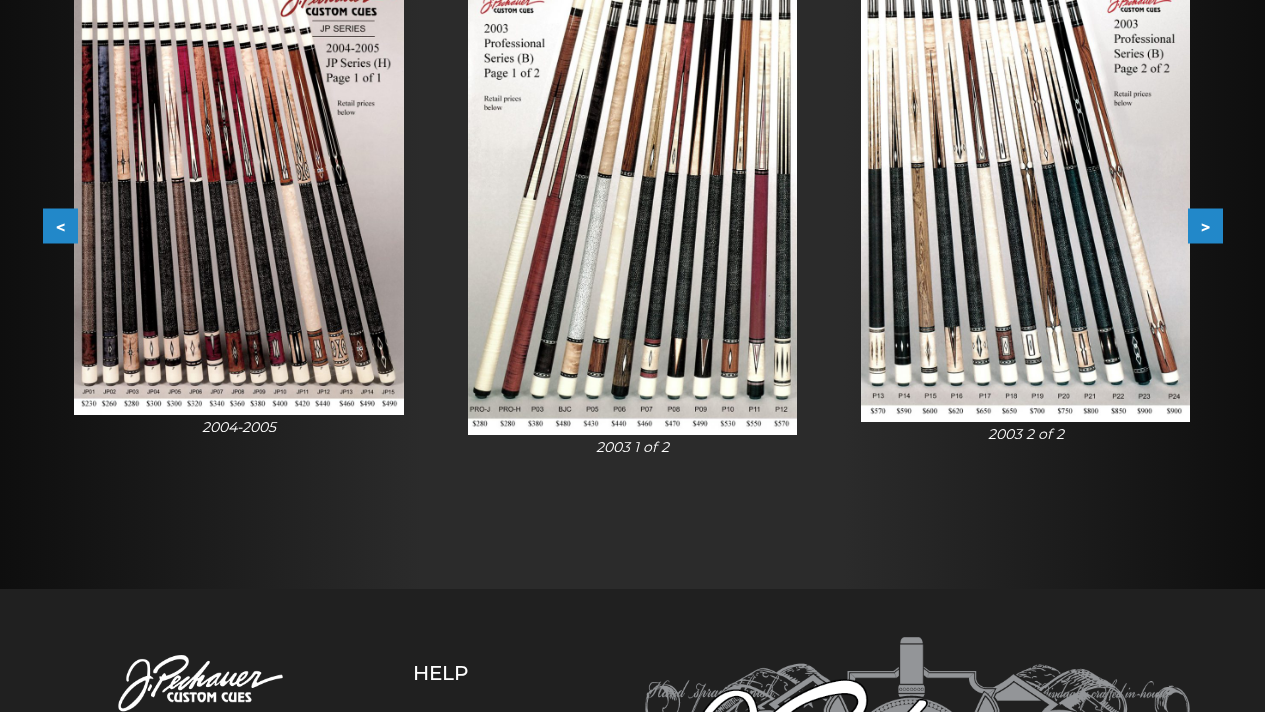 click on ">" at bounding box center (1205, 226) 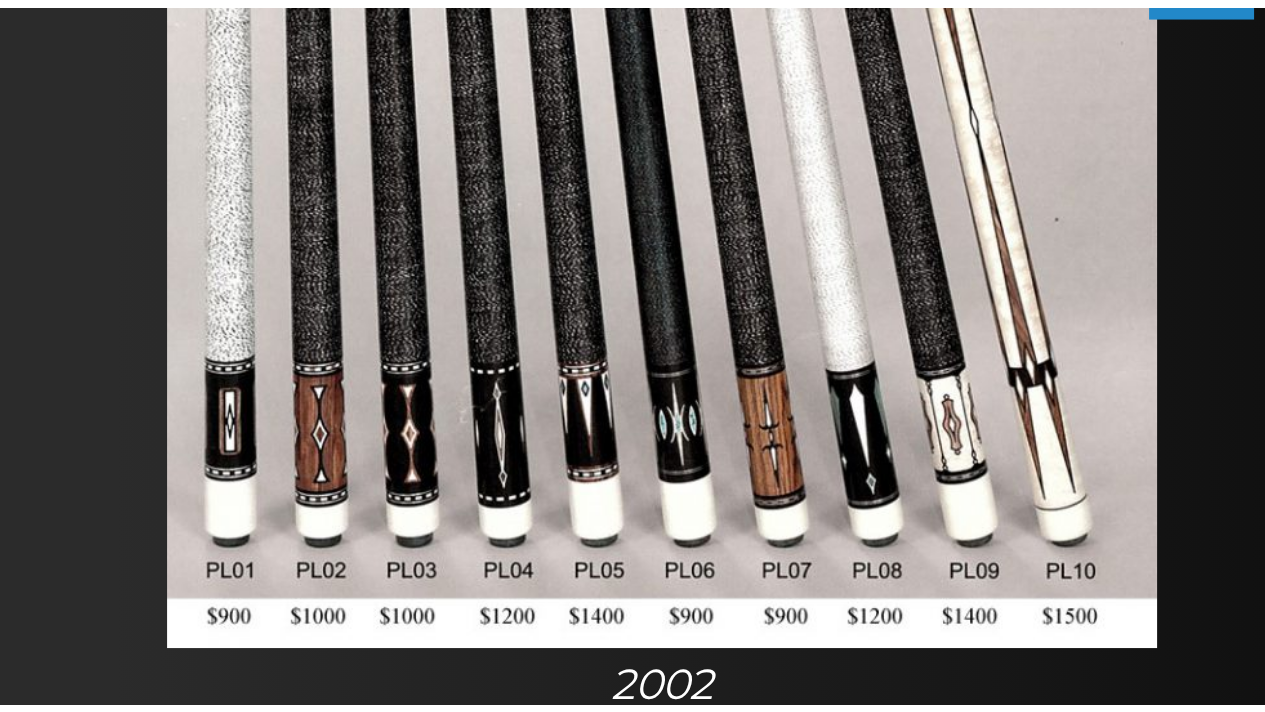 scroll, scrollTop: 467, scrollLeft: 0, axis: vertical 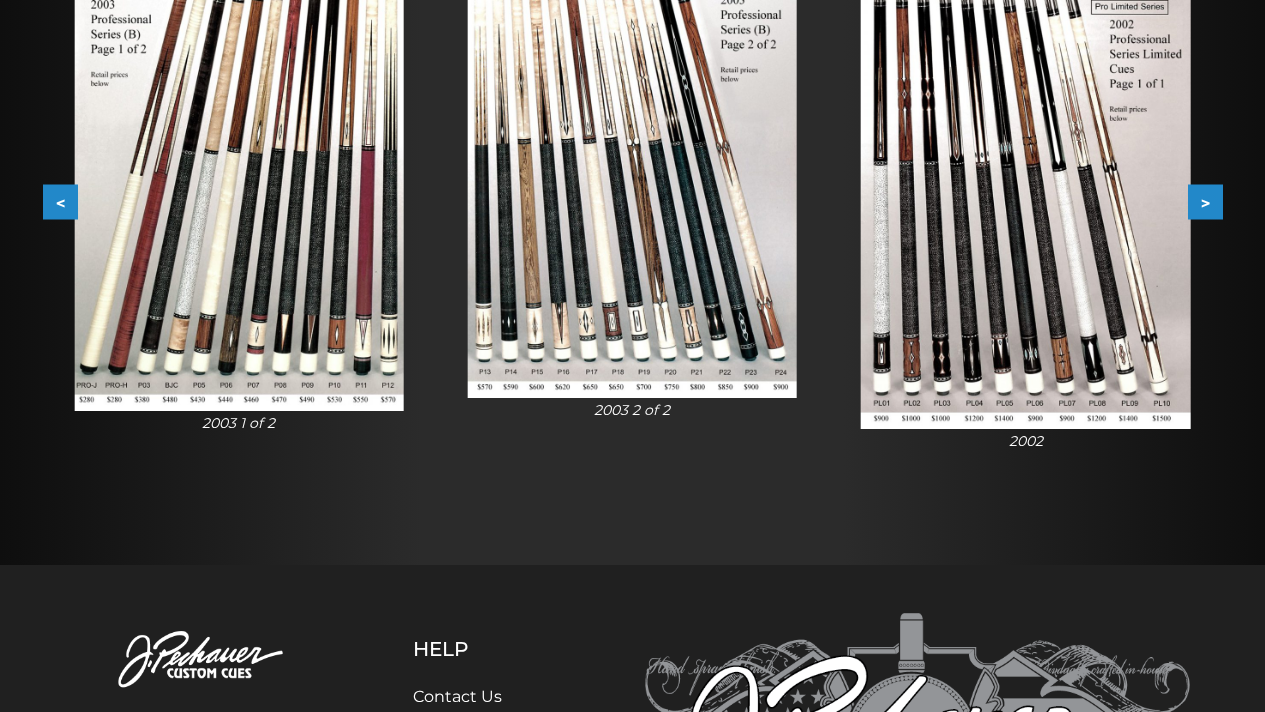 click at bounding box center (1025, 190) 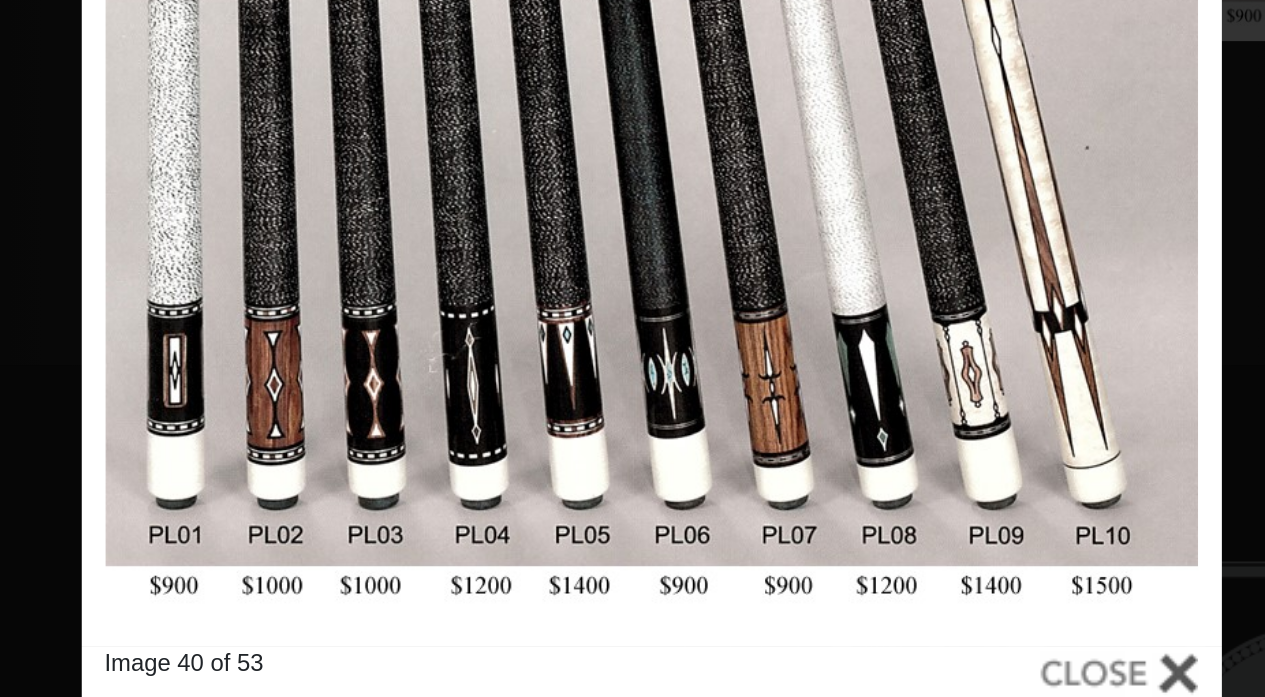 scroll, scrollTop: 570, scrollLeft: 0, axis: vertical 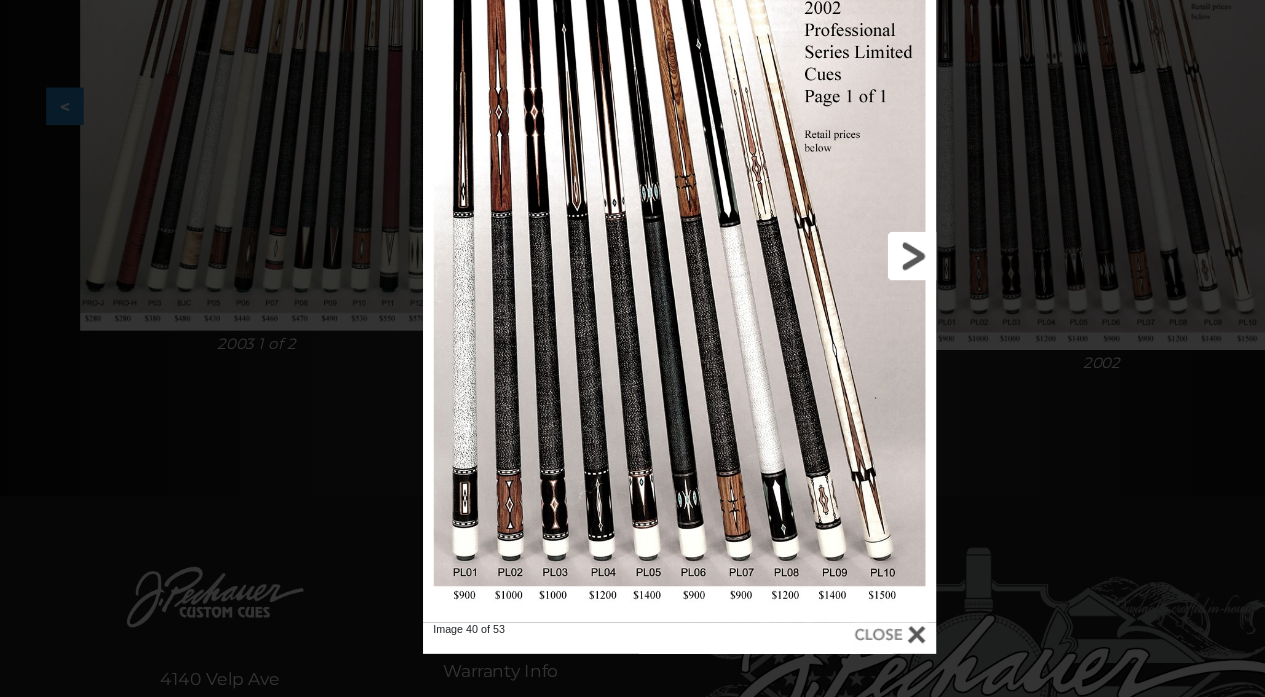 click at bounding box center (763, 238) 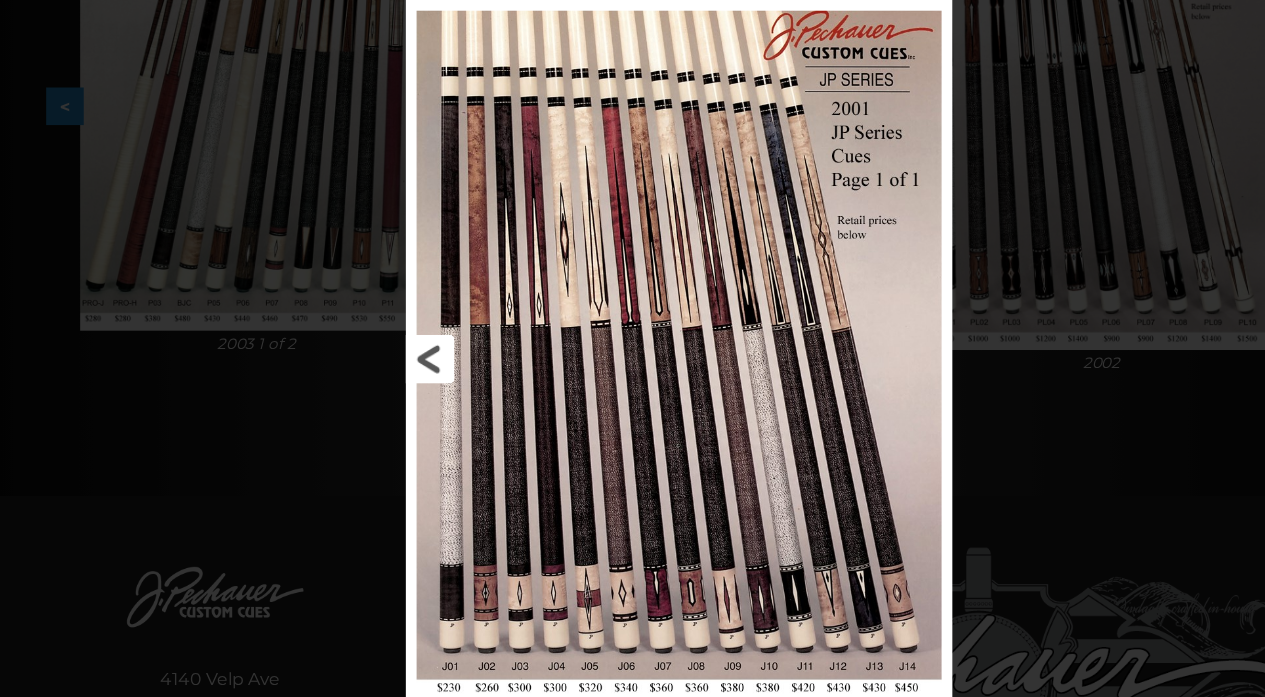 click at bounding box center (492, 334) 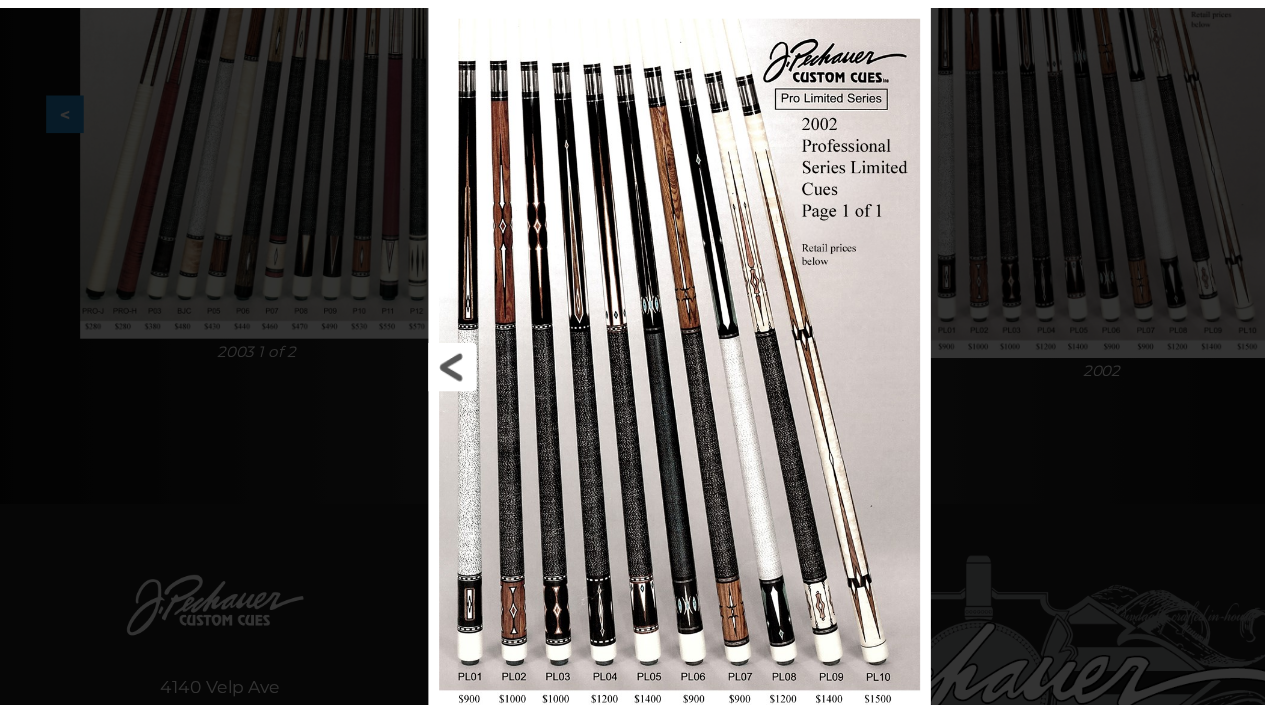 scroll, scrollTop: 554, scrollLeft: 0, axis: vertical 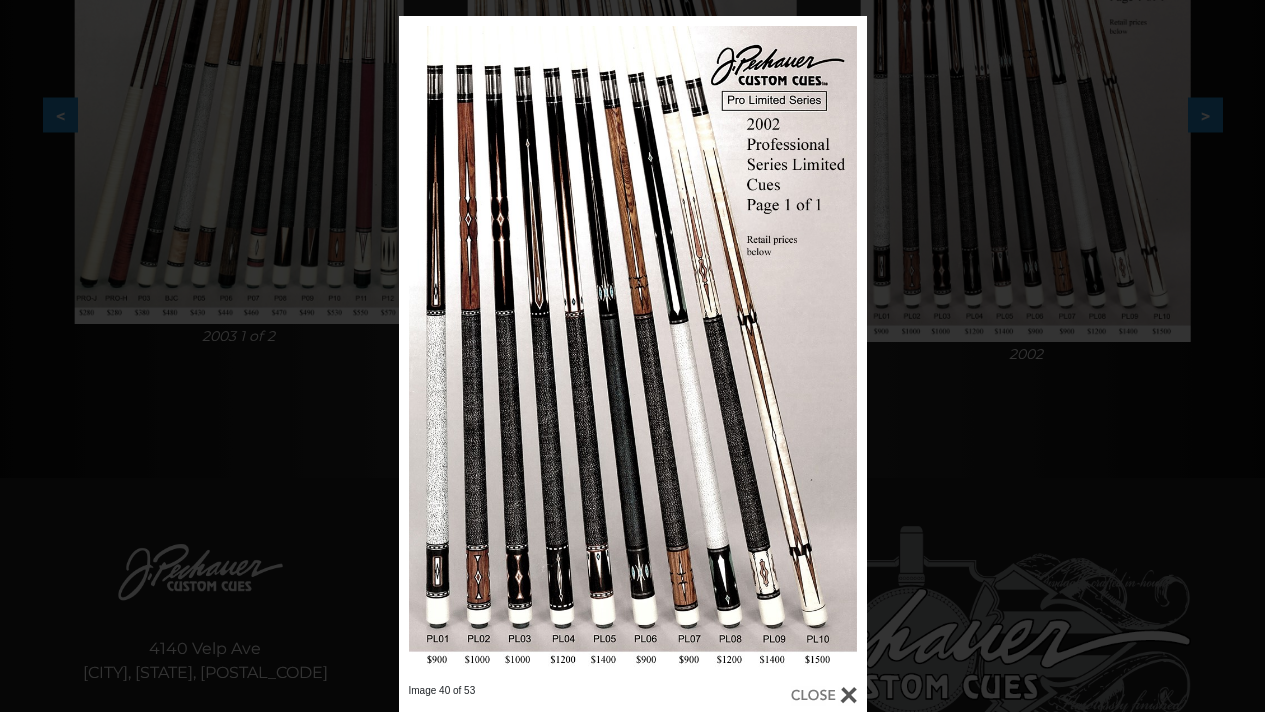 click at bounding box center [824, 695] 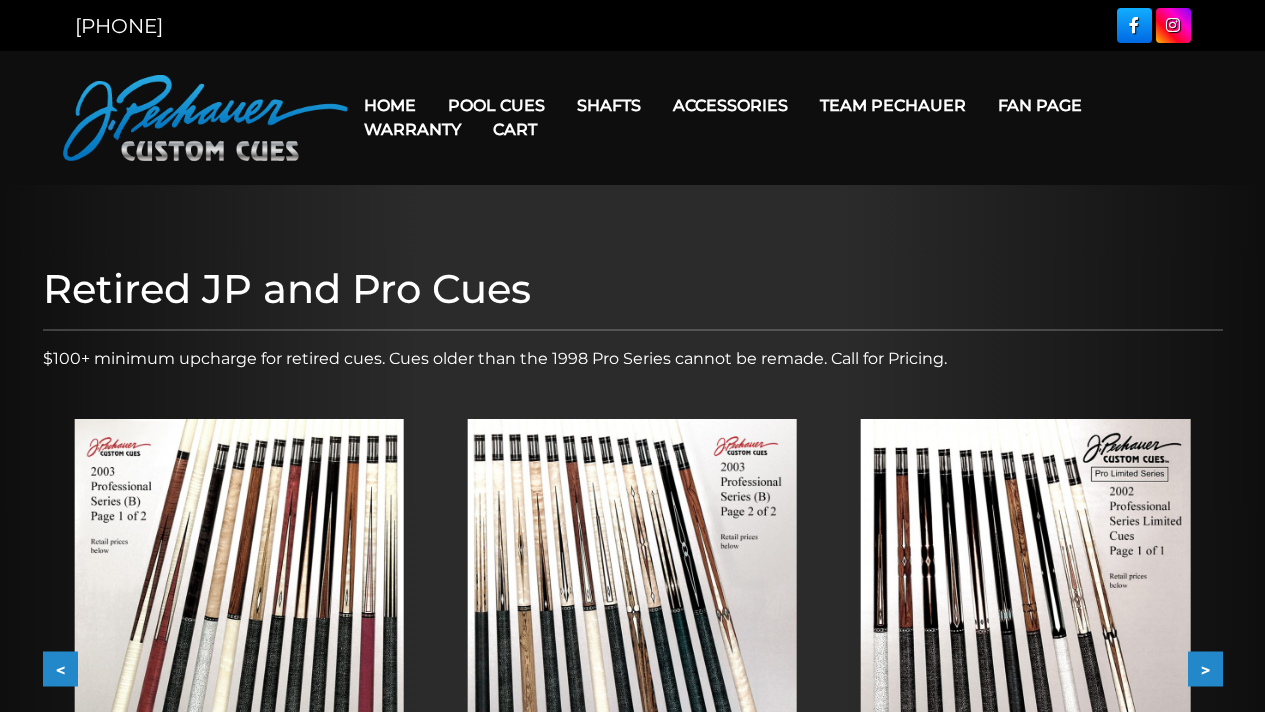 scroll, scrollTop: 0, scrollLeft: 0, axis: both 